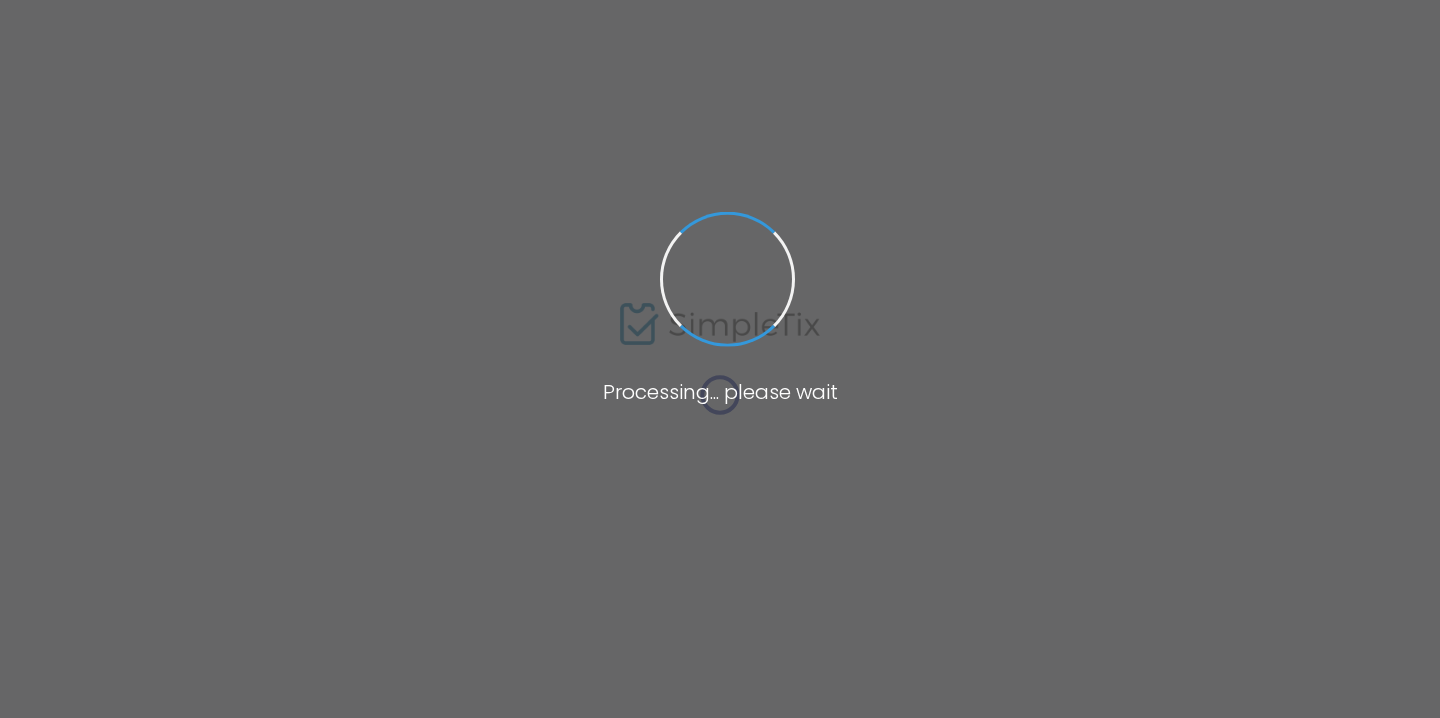 scroll, scrollTop: 0, scrollLeft: 0, axis: both 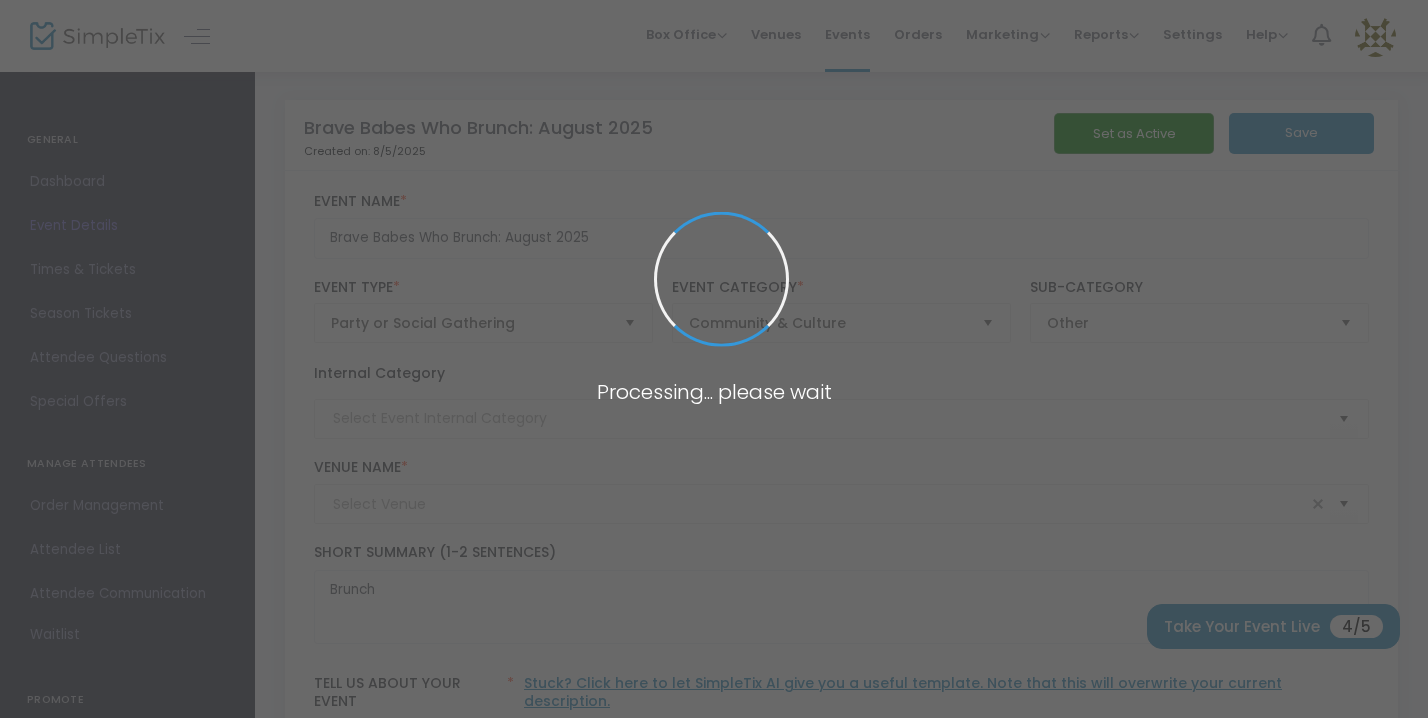 type on "Ruah Cafe" 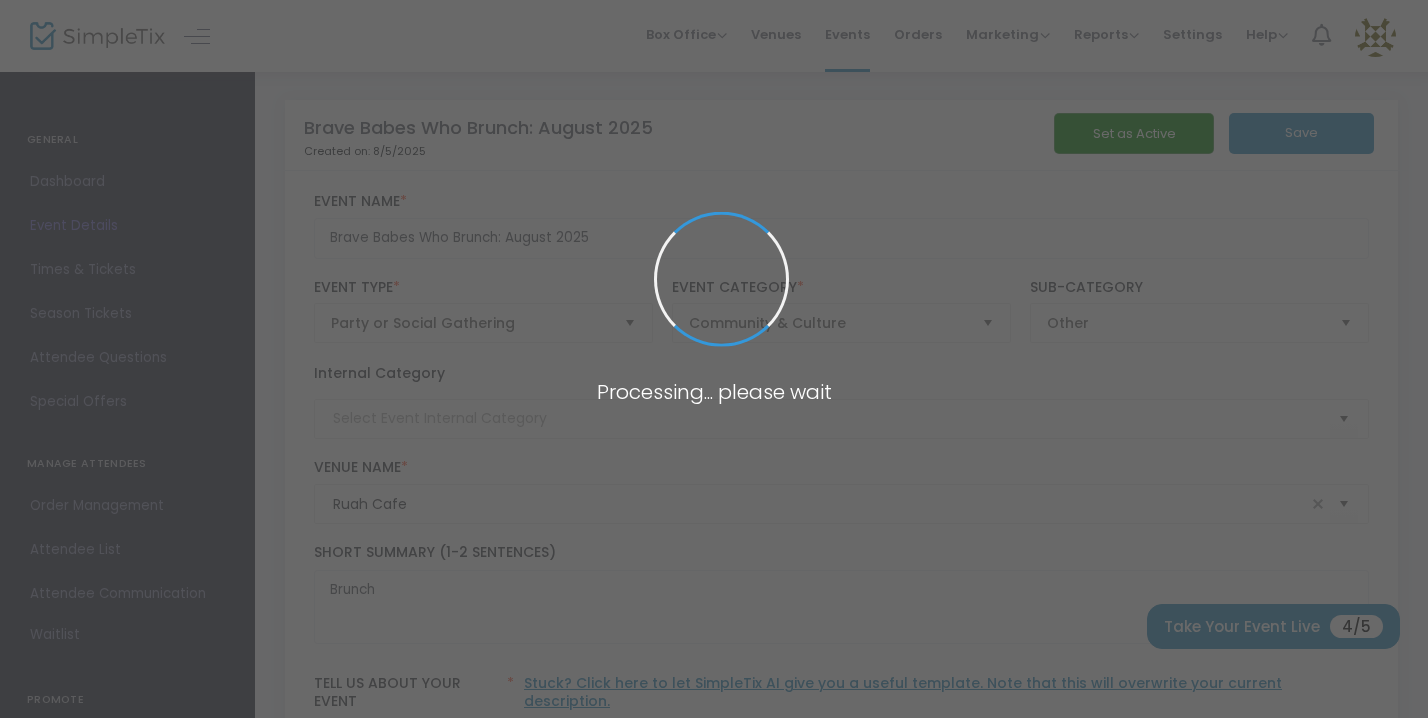 scroll, scrollTop: 0, scrollLeft: 0, axis: both 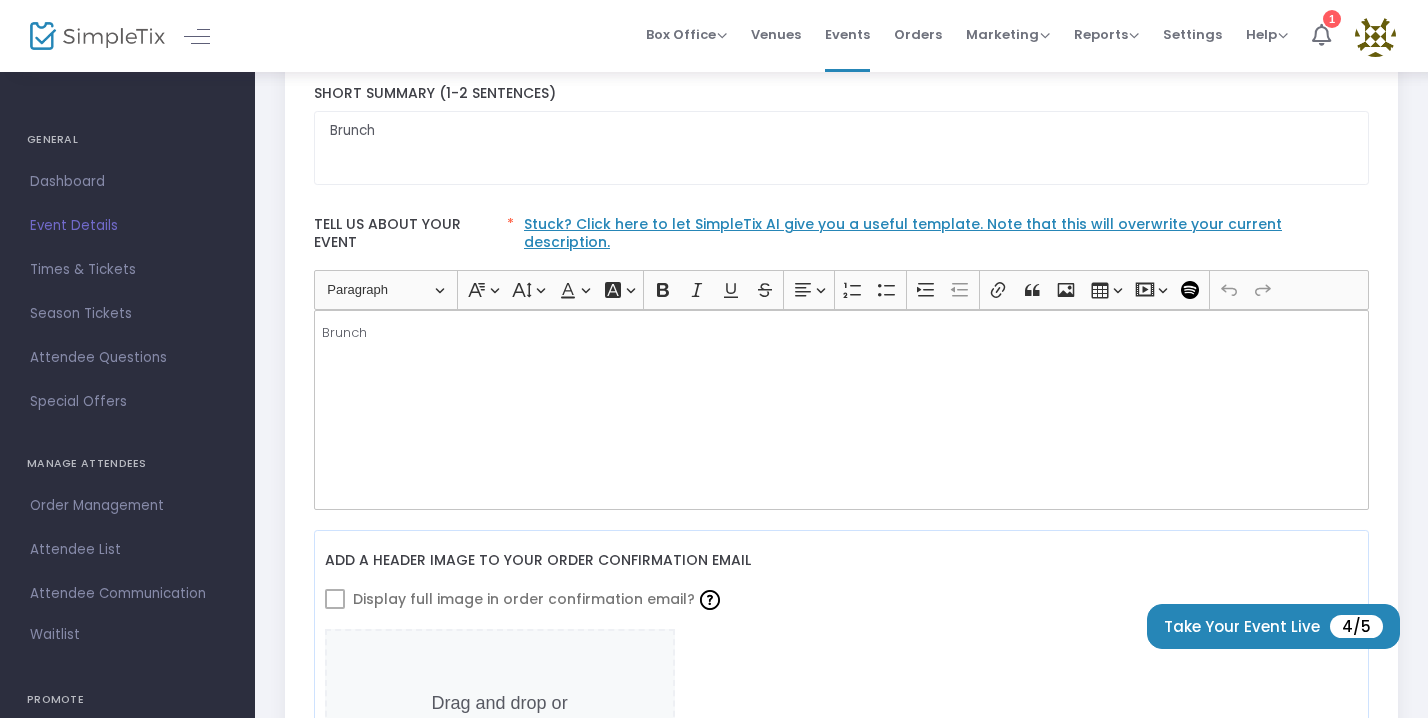 click on "Brunch" 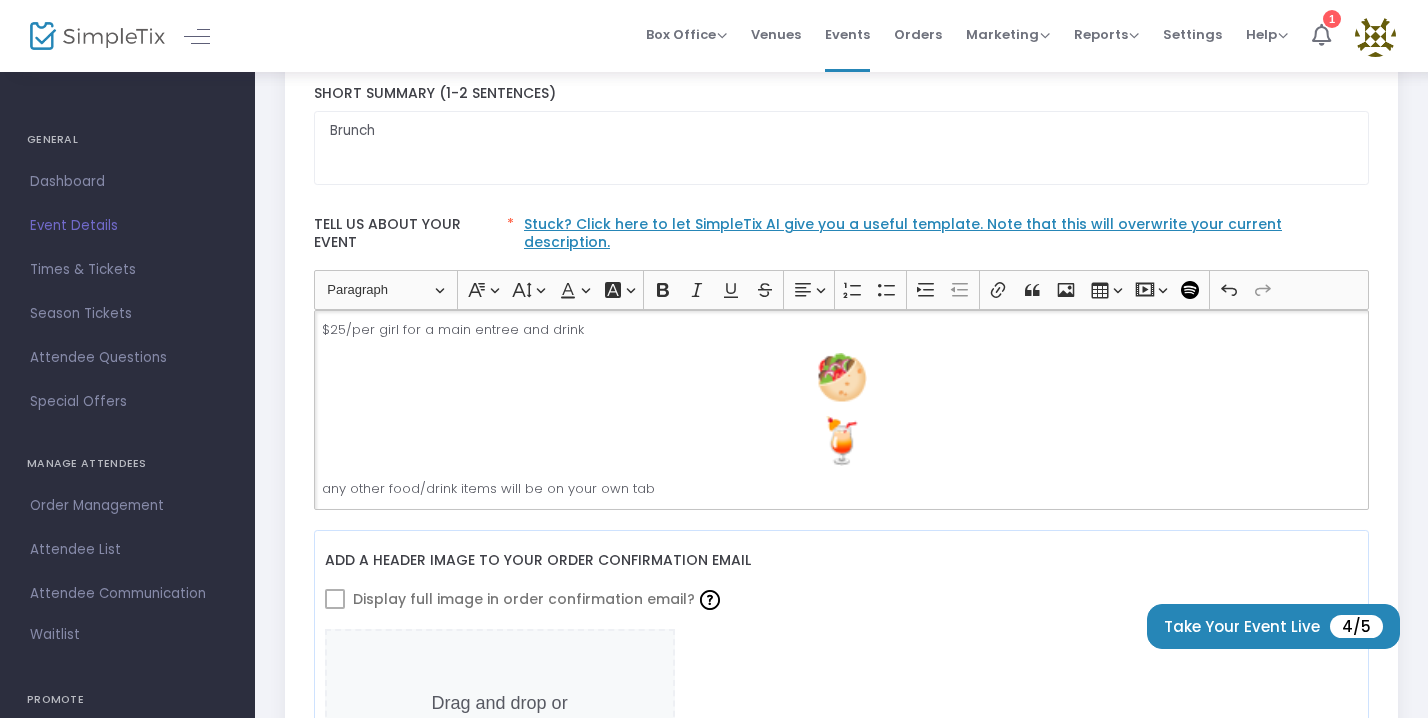 scroll, scrollTop: 375, scrollLeft: 0, axis: vertical 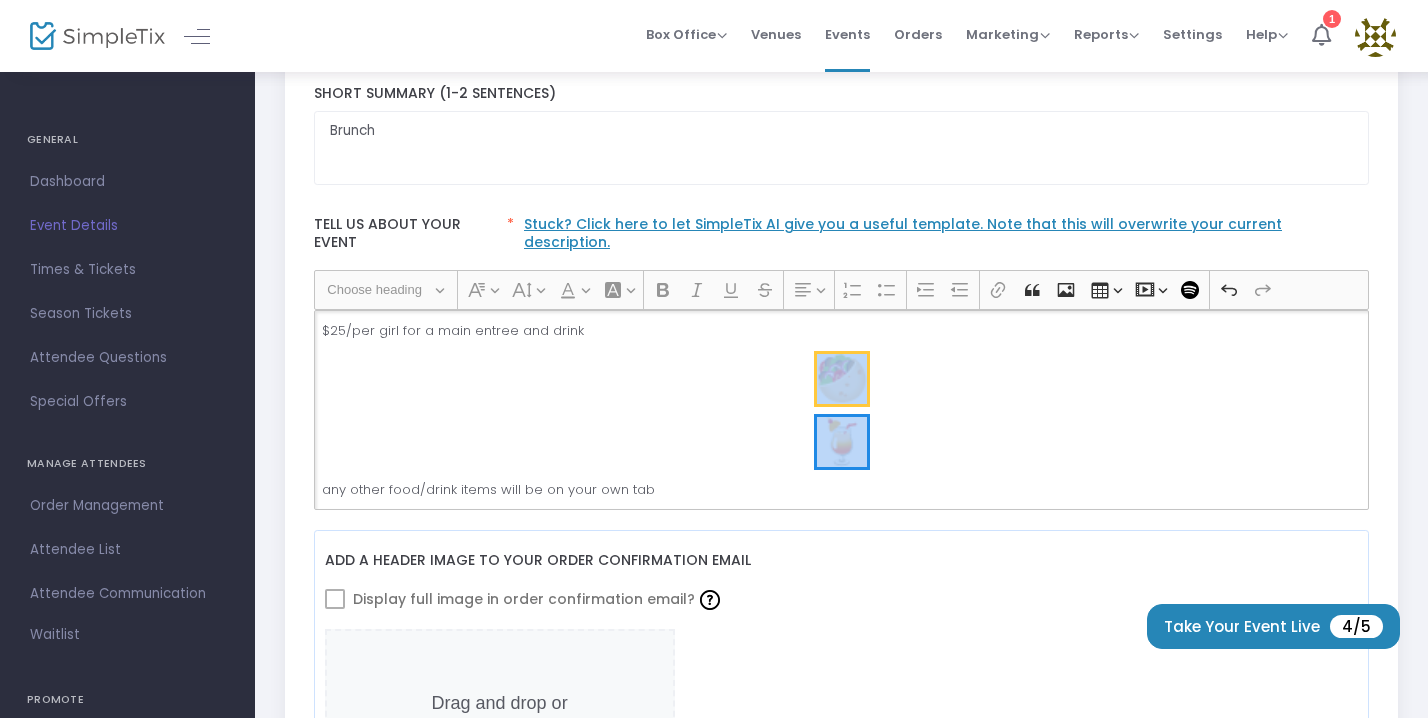 drag, startPoint x: 863, startPoint y: 433, endPoint x: 810, endPoint y: 340, distance: 107.042046 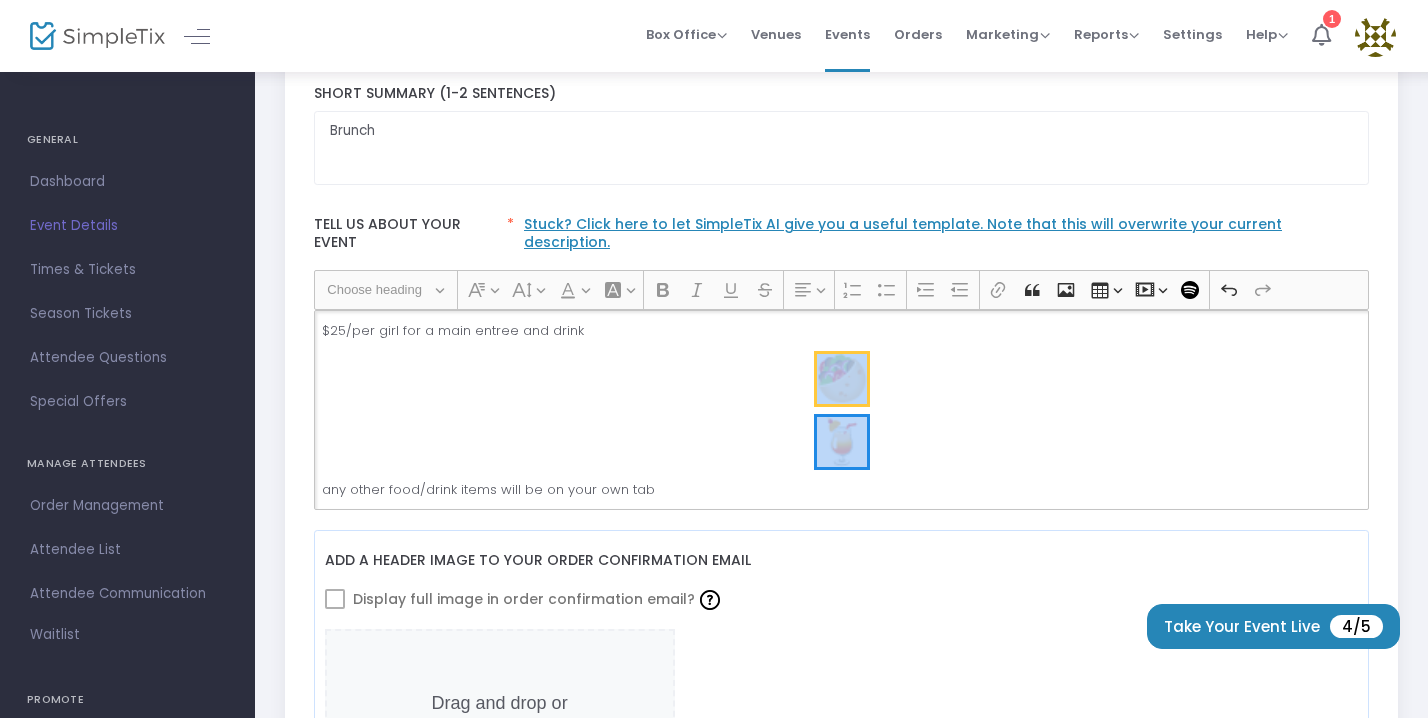 click on "Brave babes ~ We are SO excited to be back!!!! We want to celebrate coming back by celebratingYOU!! There are so many of us who are at different stages in life and no matter what, there is ALWAYS something to celebrate. Please bring…. We will be celebrating at the new Ruah Cafe in [CITY], [STATE]. Details: $5 ticket fee to register at the link in bio $25/per girl for a main entree and drink any other food/drink items will be on your own tab" 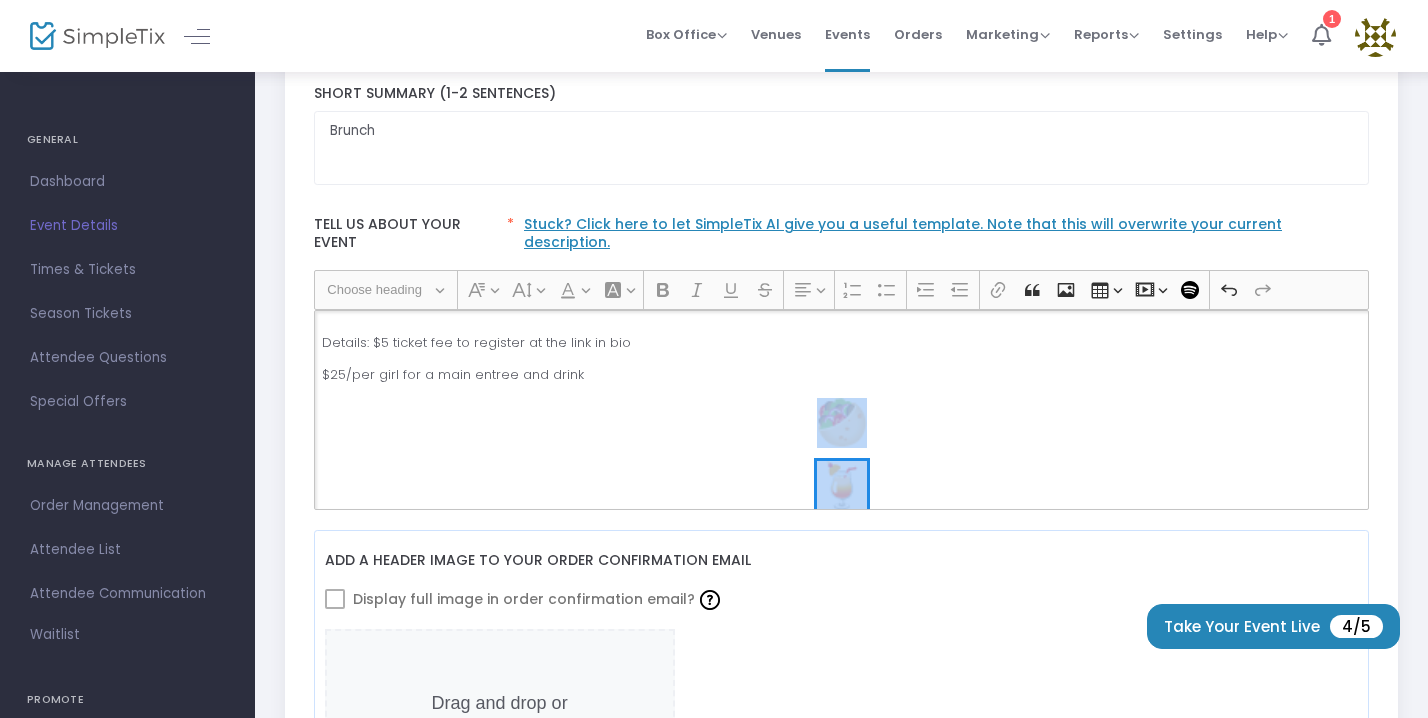 scroll, scrollTop: 327, scrollLeft: 0, axis: vertical 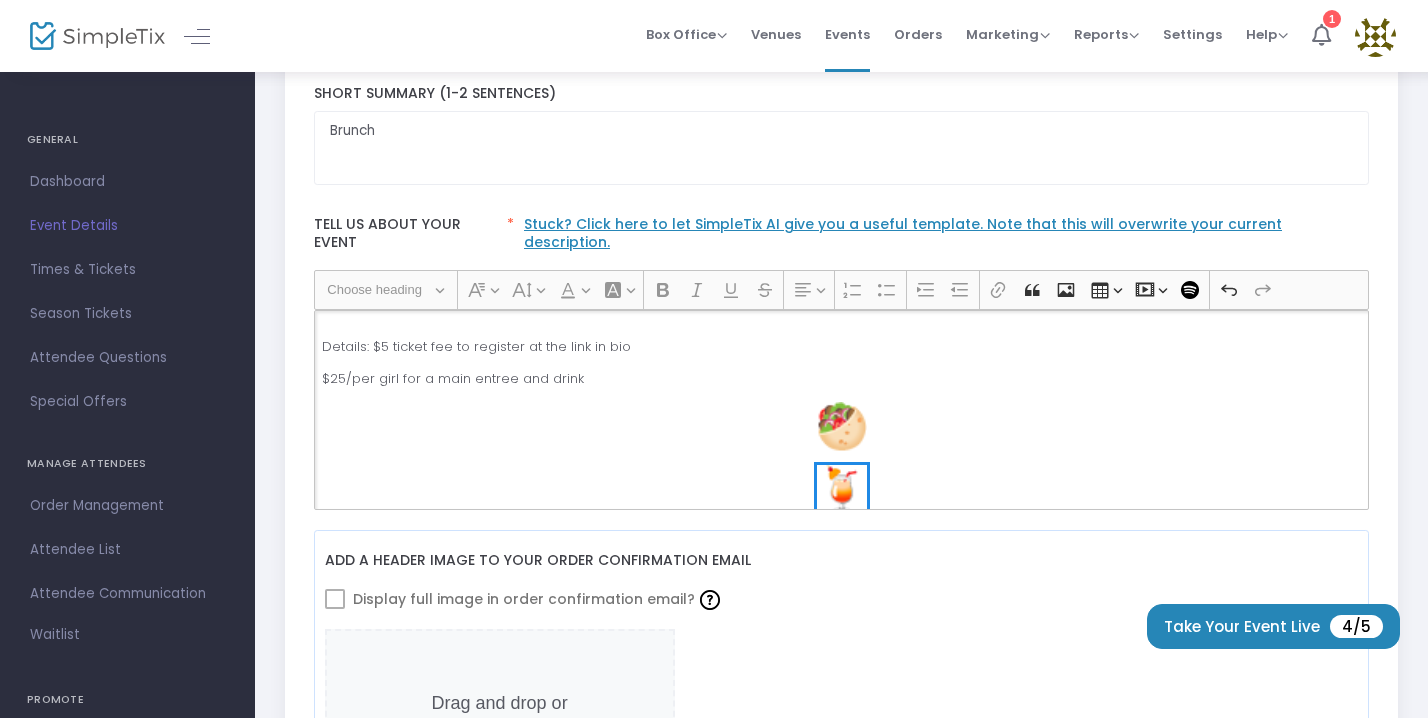 click on "Brave babes ~ We are SO excited to be back!!!! We want to celebrate coming back by celebratingYOU!! There are so many of us who are at different stages in life and no matter what, there is ALWAYS something to celebrate. Please bring…. We will be celebrating at the new Ruah Cafe in [CITY], [STATE]. Details: $5 ticket fee to register at the link in bio $25/per girl for a main entree and drink any other food/drink items will be on your own tab" 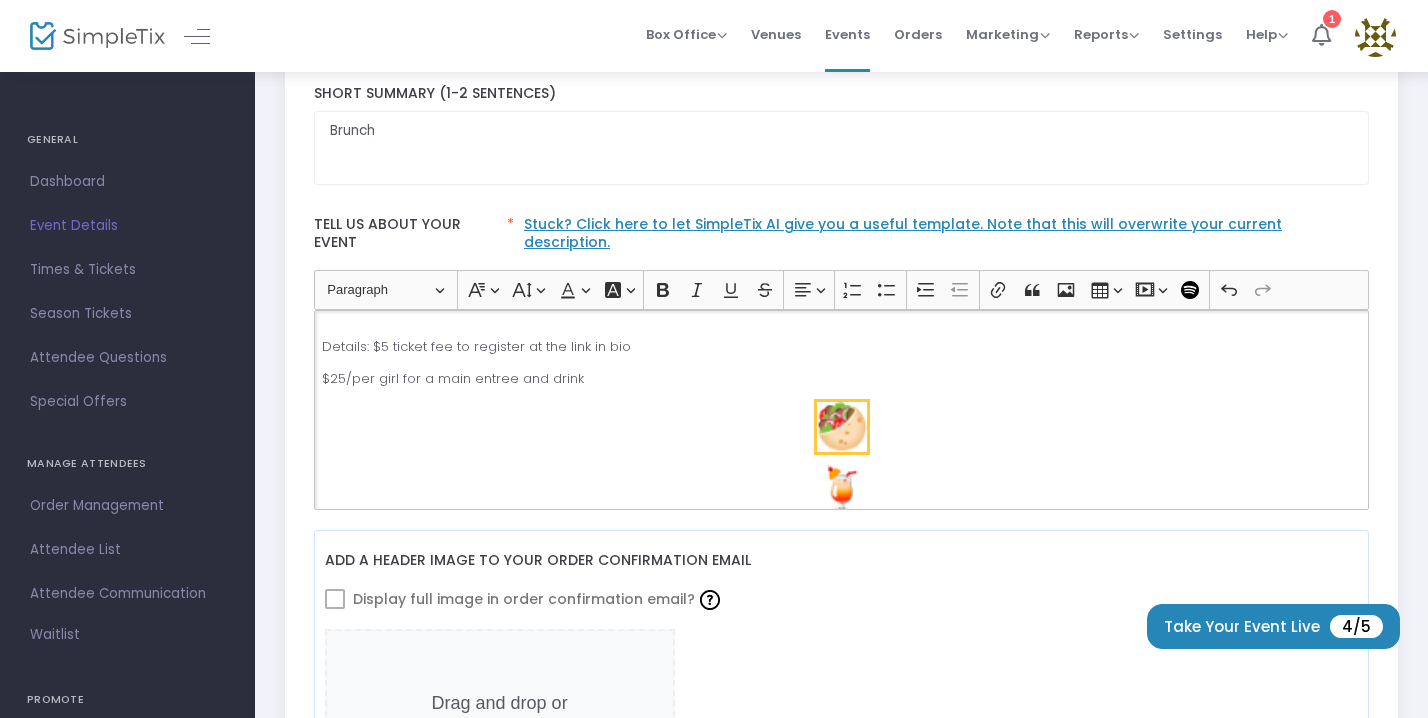 click 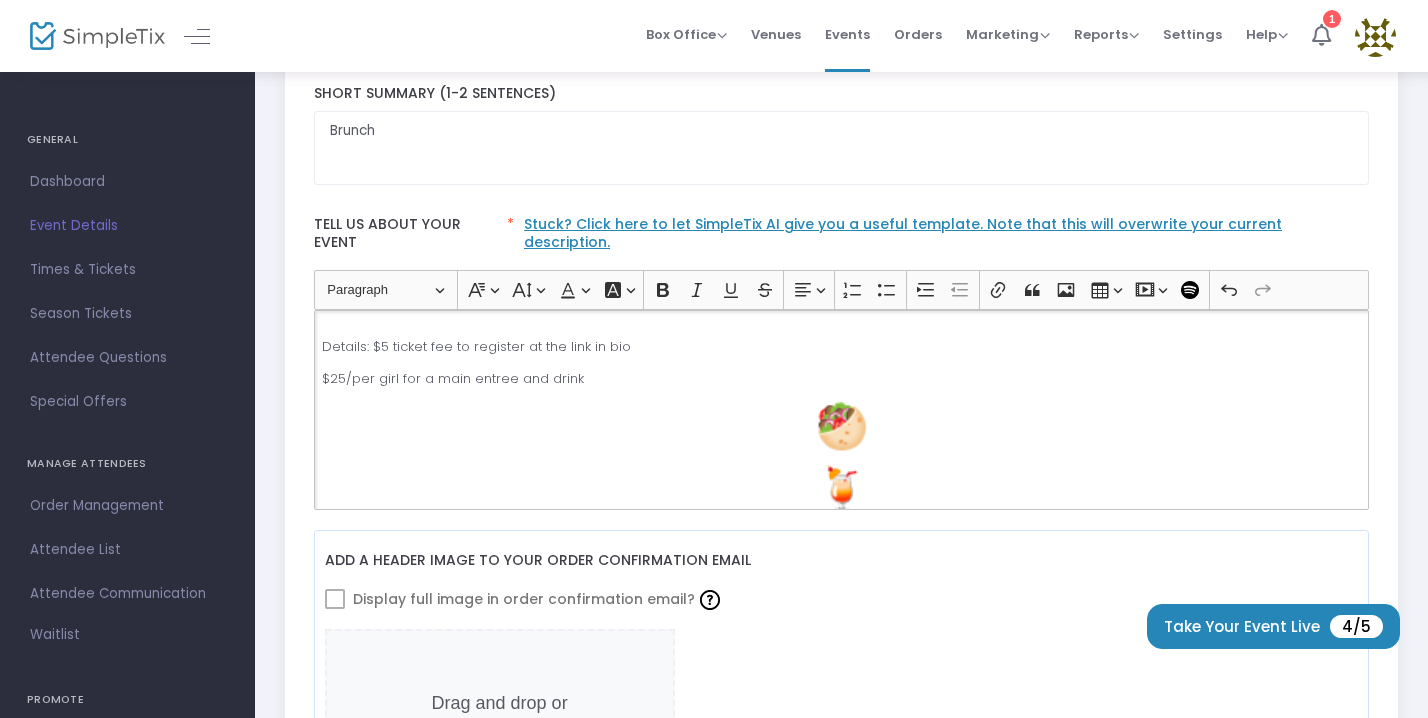 click on "Brave babes ~ We are SO excited to be back!!!! We want to celebrate coming back by celebratingYOU!! There are so many of us who are at different stages in life and no matter what, there is ALWAYS something to celebrate. Please bring…. We will be celebrating at the new Ruah Cafe in [CITY], [STATE]. Details: $5 ticket fee to register at the link in bio $25/per girl for a main entree and drink any other food/drink items will be on your own tab" 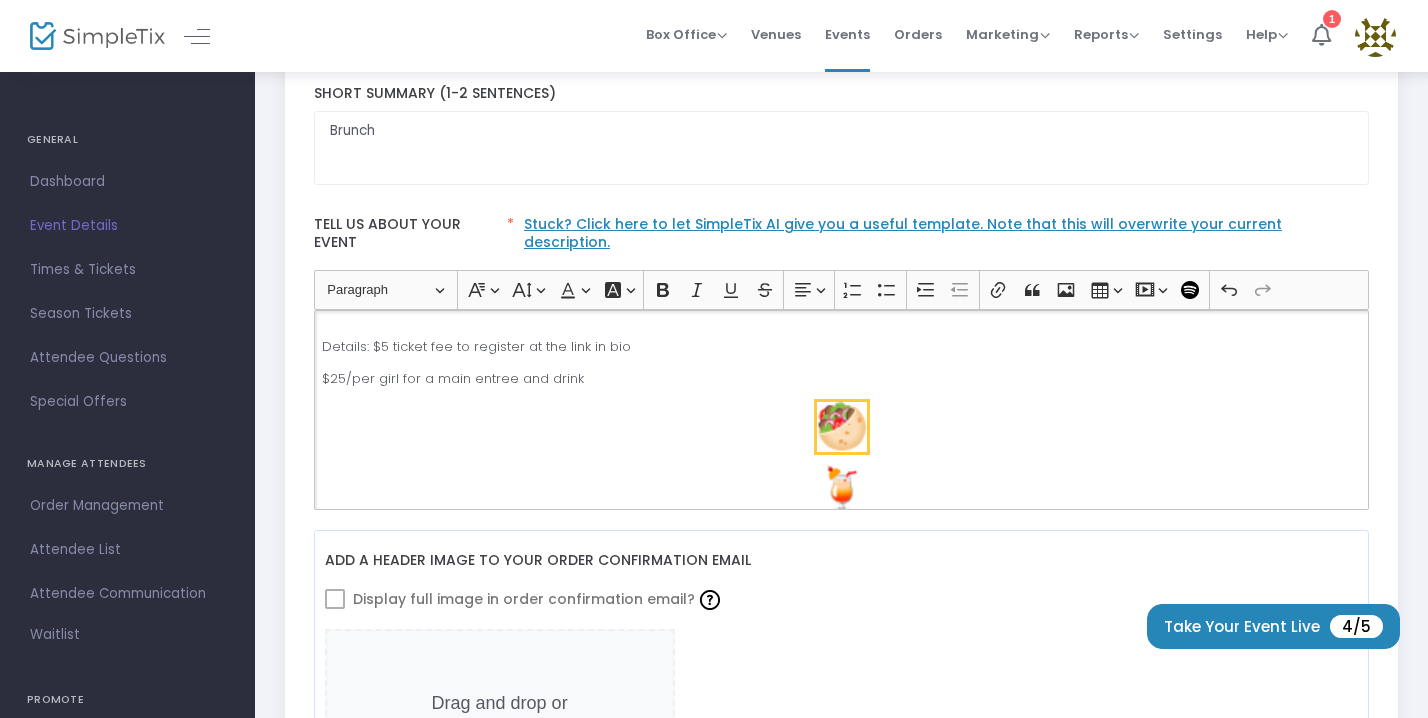 scroll, scrollTop: 376, scrollLeft: 0, axis: vertical 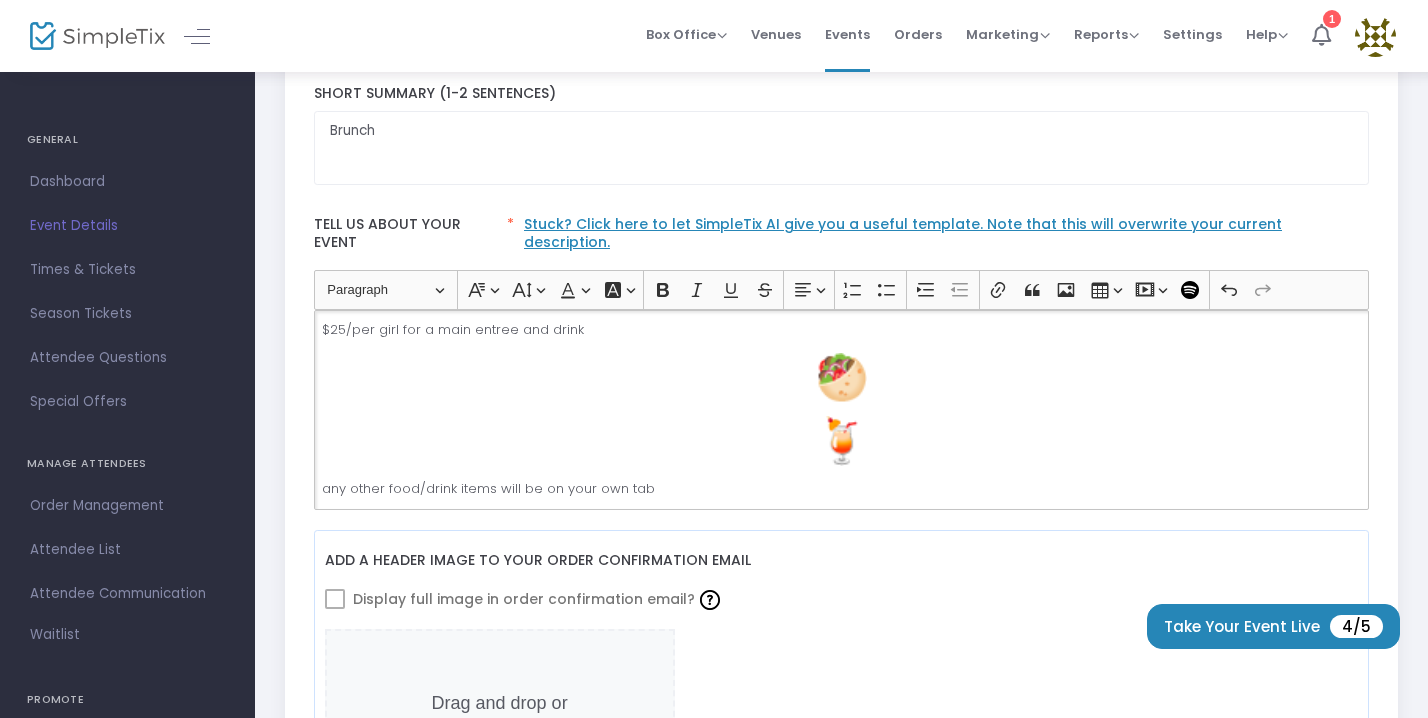 click on "Brave babes ~ We are SO excited to be back!!!! We want to celebrate coming back by celebratingYOU!! There are so many of us who are at different stages in life and no matter what, there is ALWAYS something to celebrate. Please bring…. We will be celebrating at the new Ruah Cafe in [CITY], [STATE]. Details: $5 ticket fee to register at the link in bio $25/per girl for a main entree and drink any other food/drink items will be on your own tab" 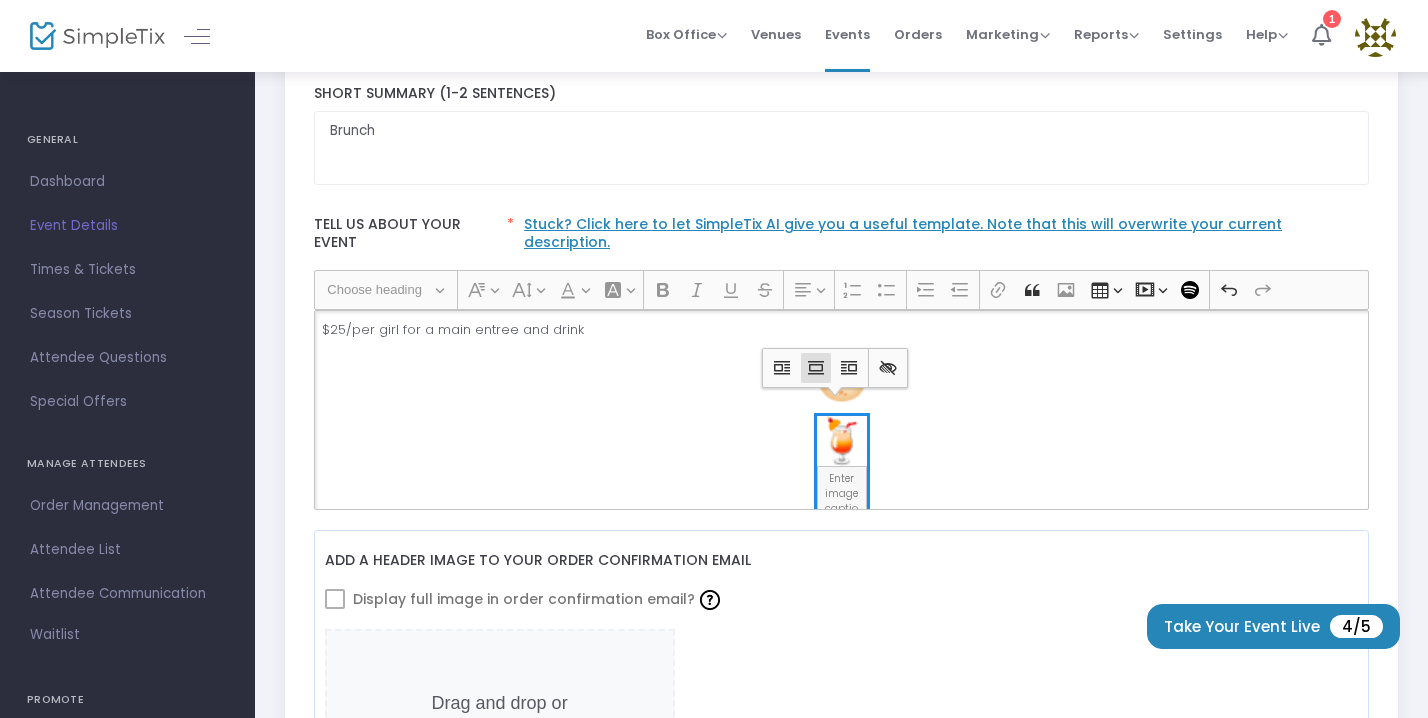 click 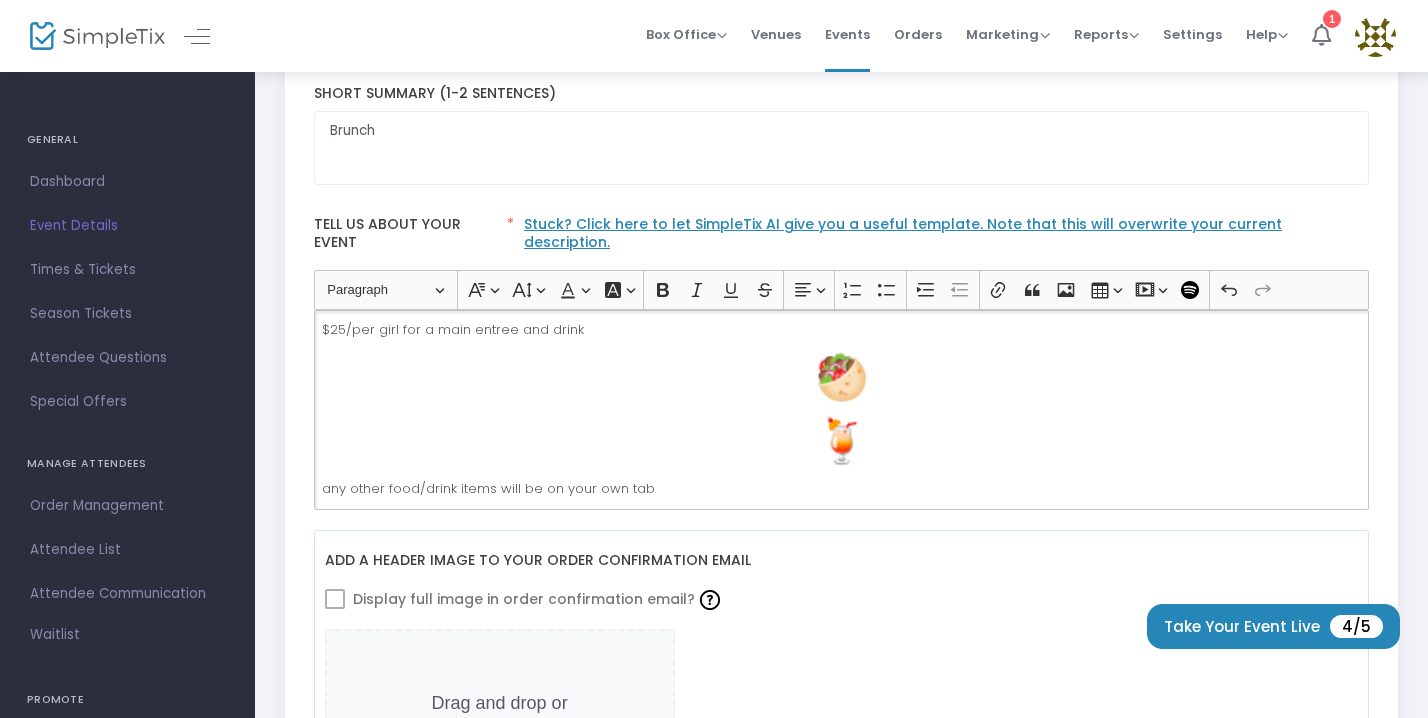 click on "Brave babes ~ We are SO excited to be back!!!! We want to celebrate coming back by celebratingYOU!! There are so many of us who are at different stages in life and no matter what, there is ALWAYS something to celebrate. Please bring…. We will be celebrating at the new Ruah Cafe in [CITY], [STATE]. Details: $5 ticket fee to register at the link in bio $25/per girl for a main entree and drink any other food/drink items will be on your own tab" 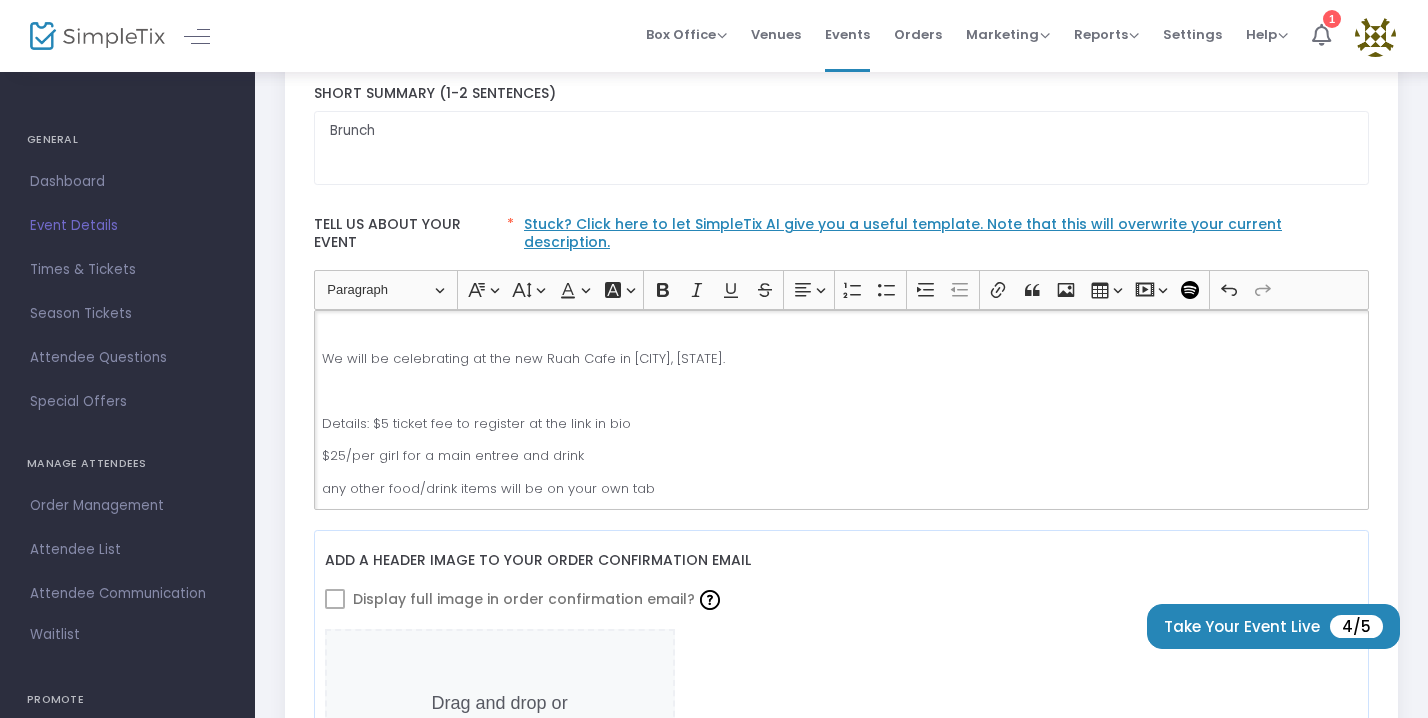 scroll, scrollTop: 250, scrollLeft: 0, axis: vertical 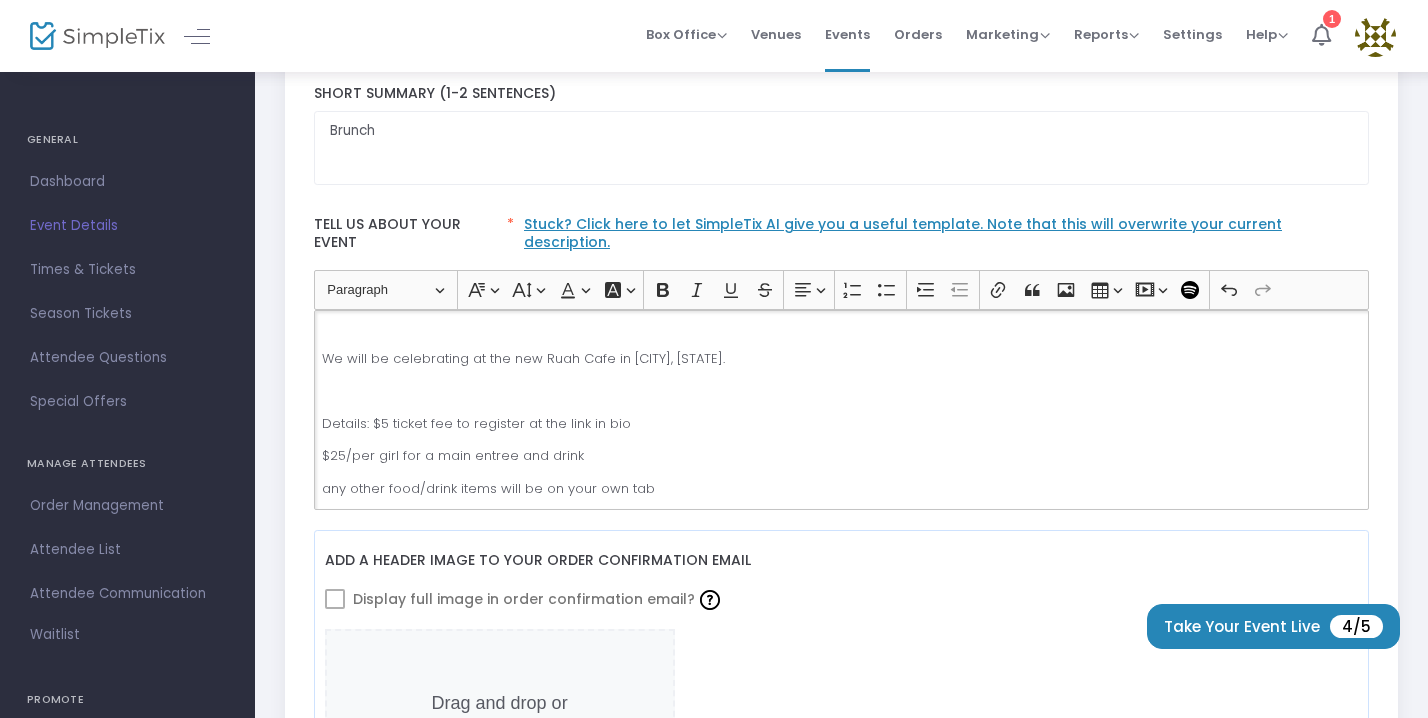 click on "any other food/drink items will be on your own tab" 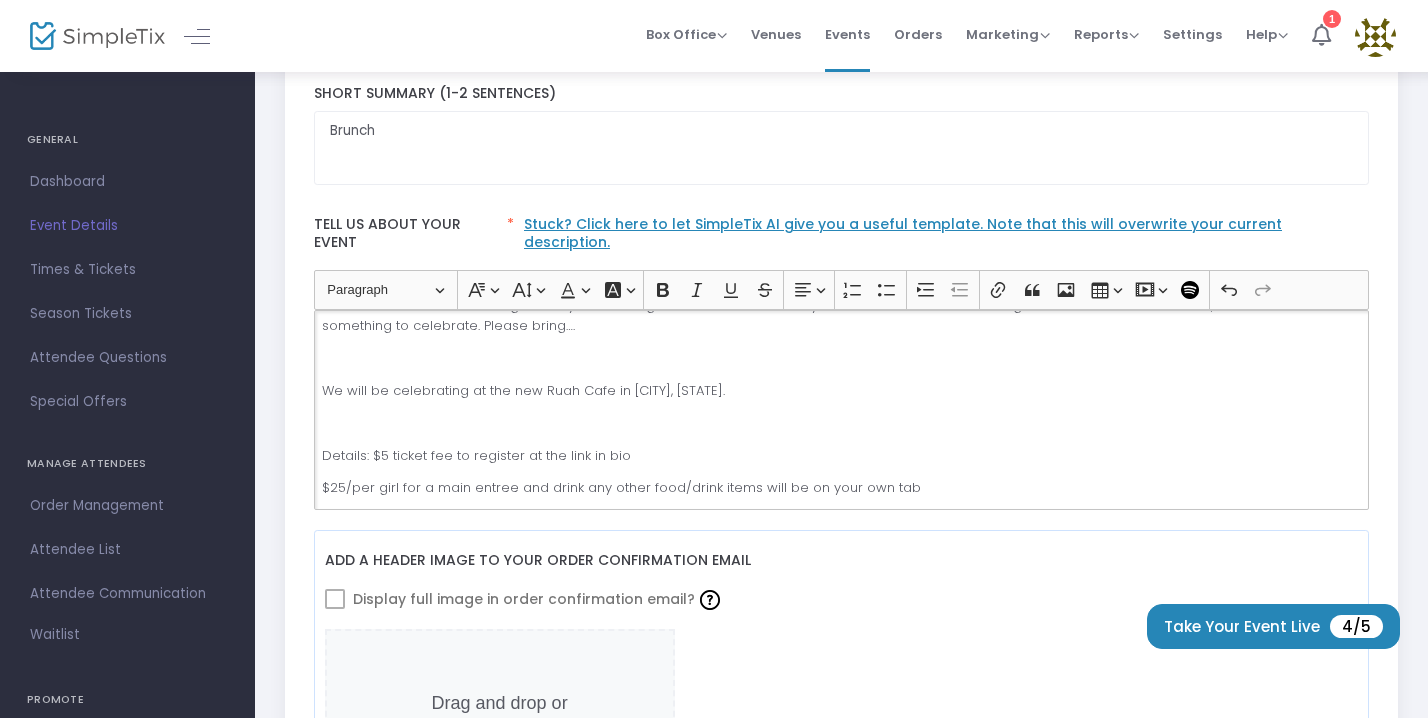 click on "$25/per girl for a main entree and drink any other food/drink items will be on your own tab" 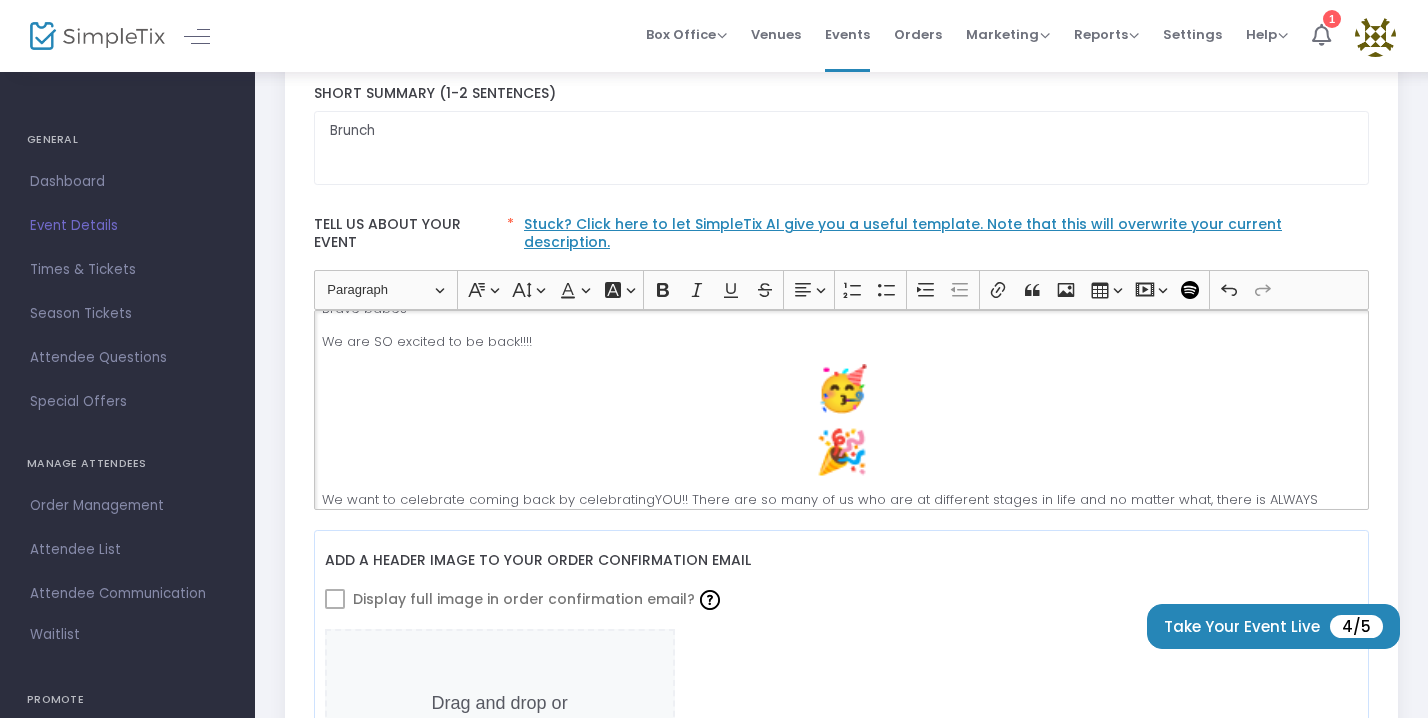 scroll, scrollTop: 0, scrollLeft: 0, axis: both 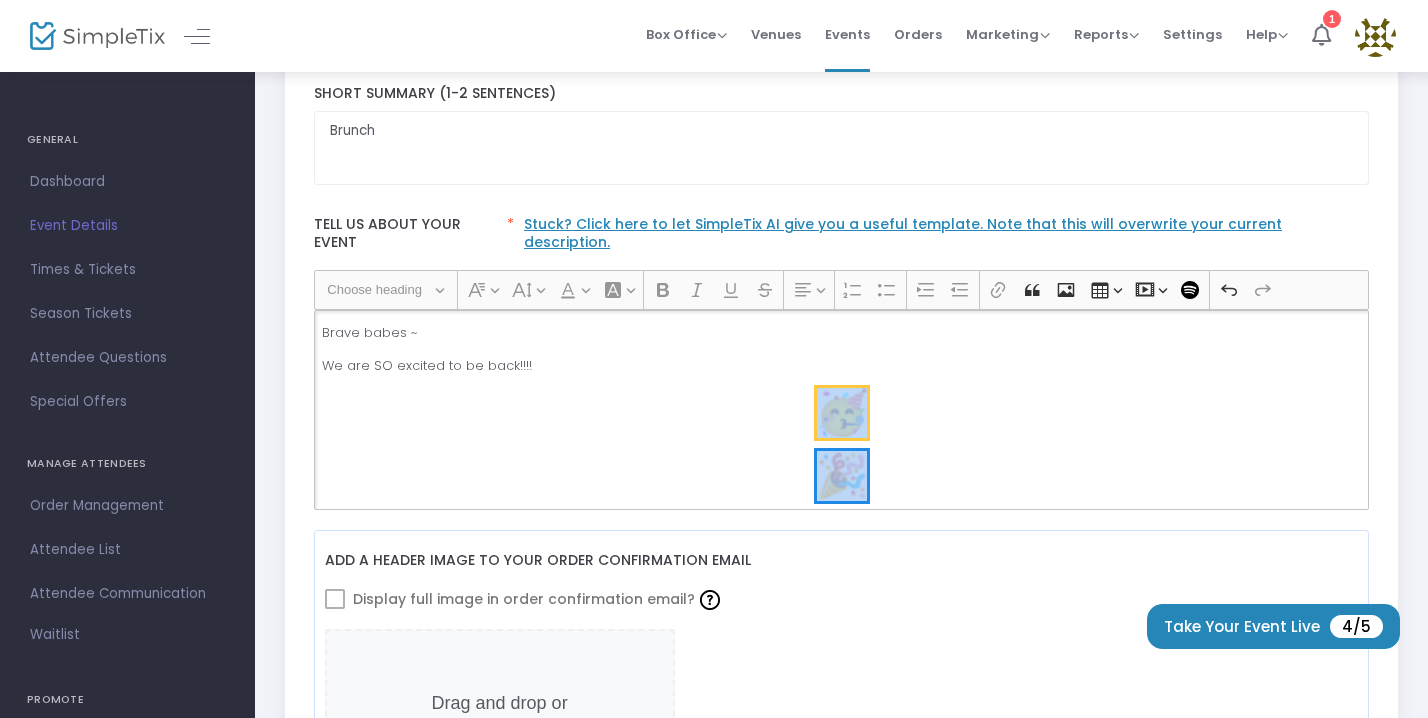 drag, startPoint x: 887, startPoint y: 465, endPoint x: 842, endPoint y: 402, distance: 77.42093 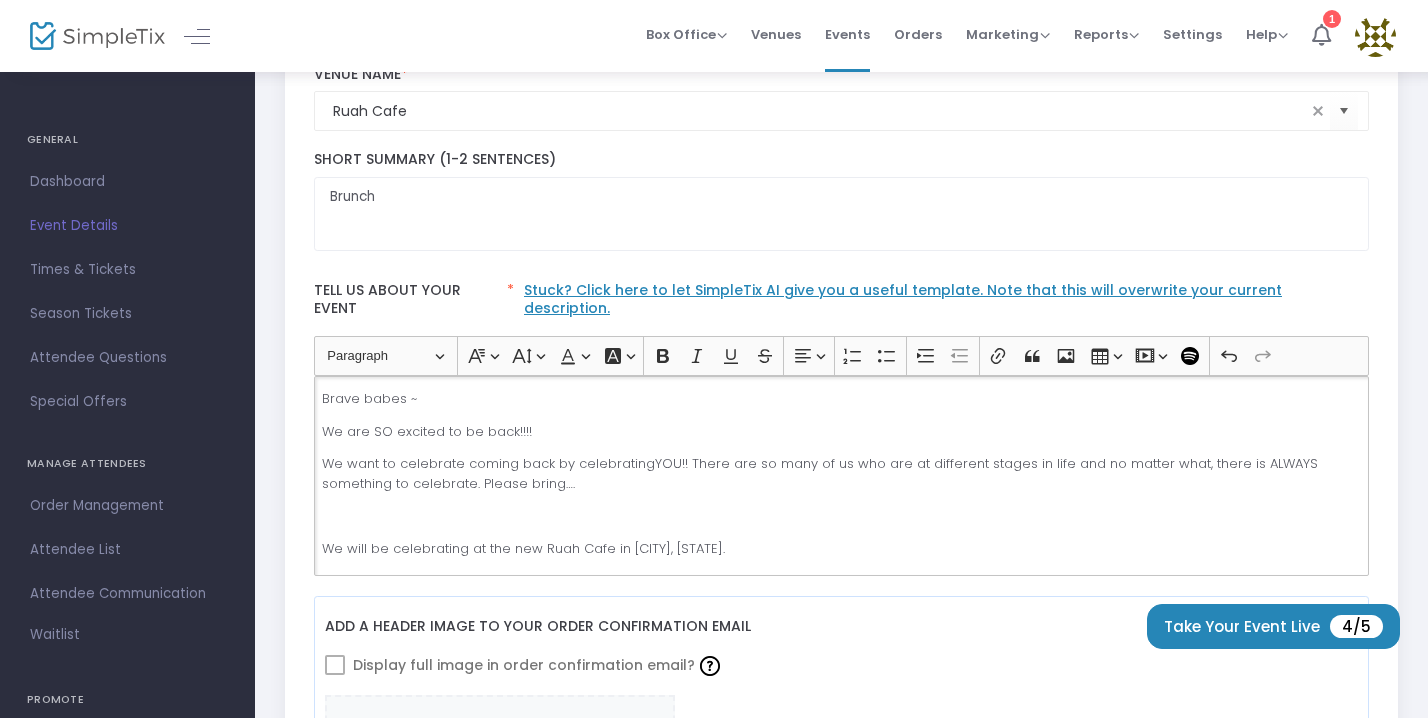 scroll, scrollTop: 397, scrollLeft: 0, axis: vertical 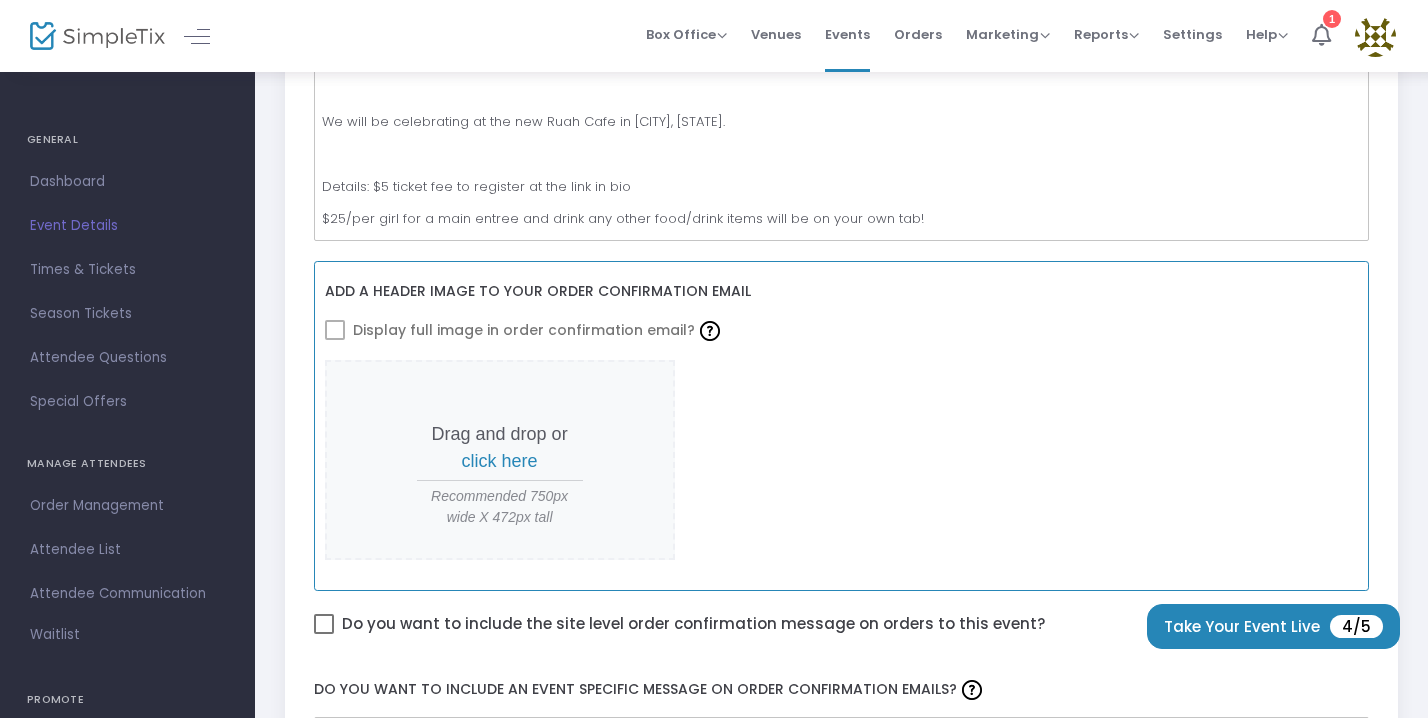 click on "click here" at bounding box center (500, 461) 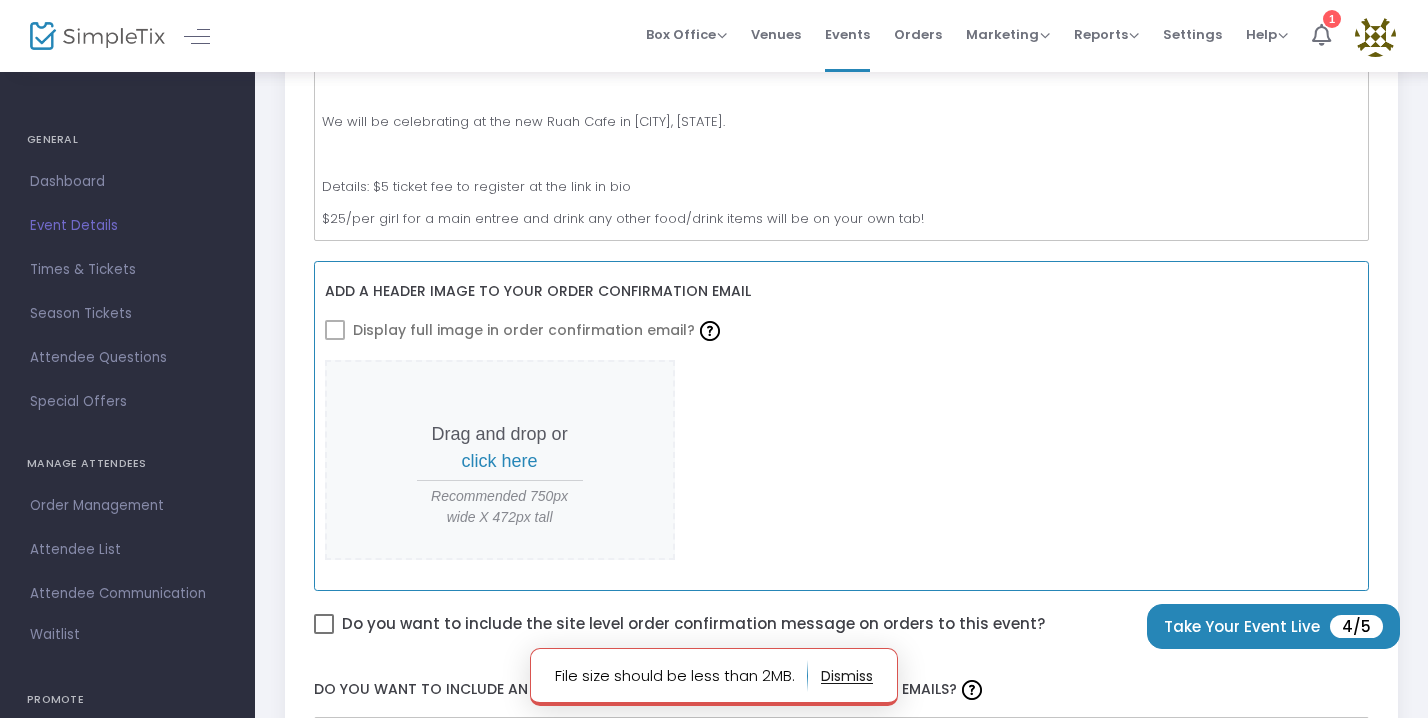 click on "click here" at bounding box center (500, 461) 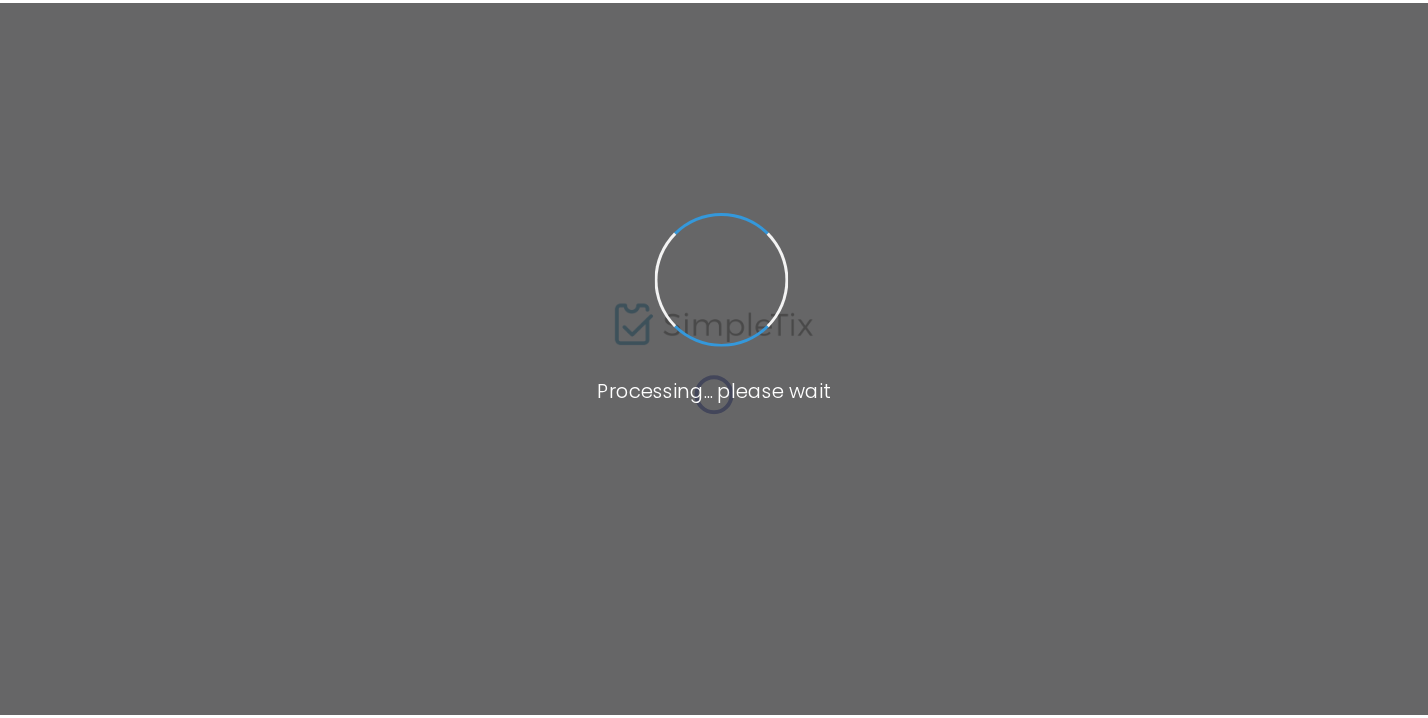 scroll, scrollTop: 0, scrollLeft: 0, axis: both 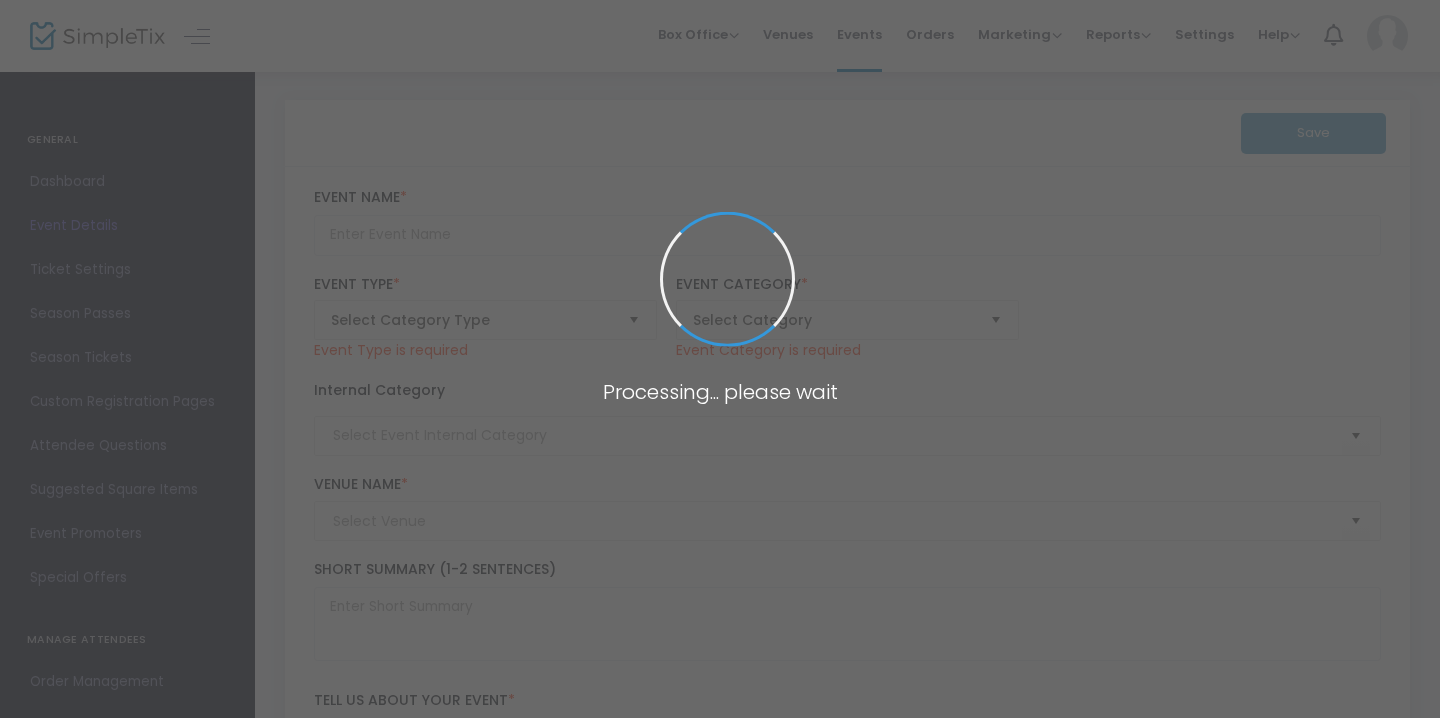 type on "Brave Babes Who Brunch: August 2025" 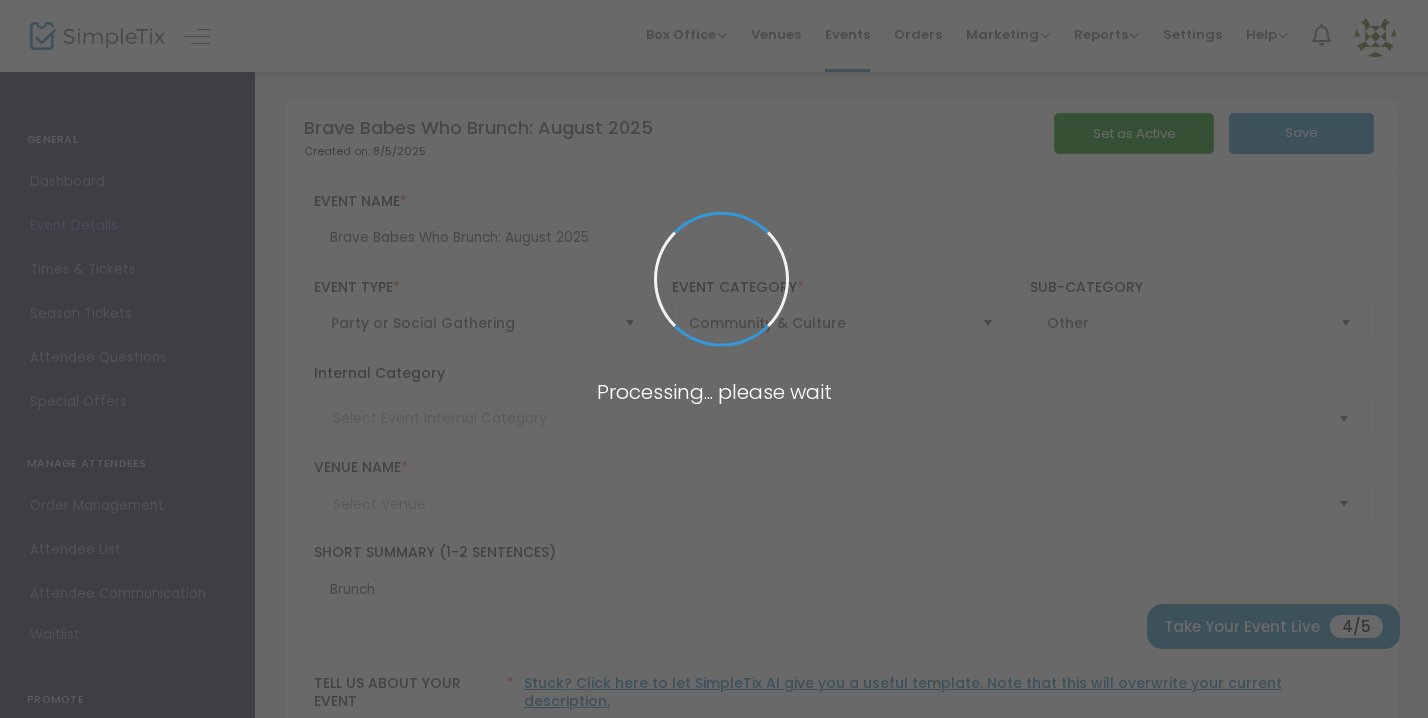type on "Ruah Cafe" 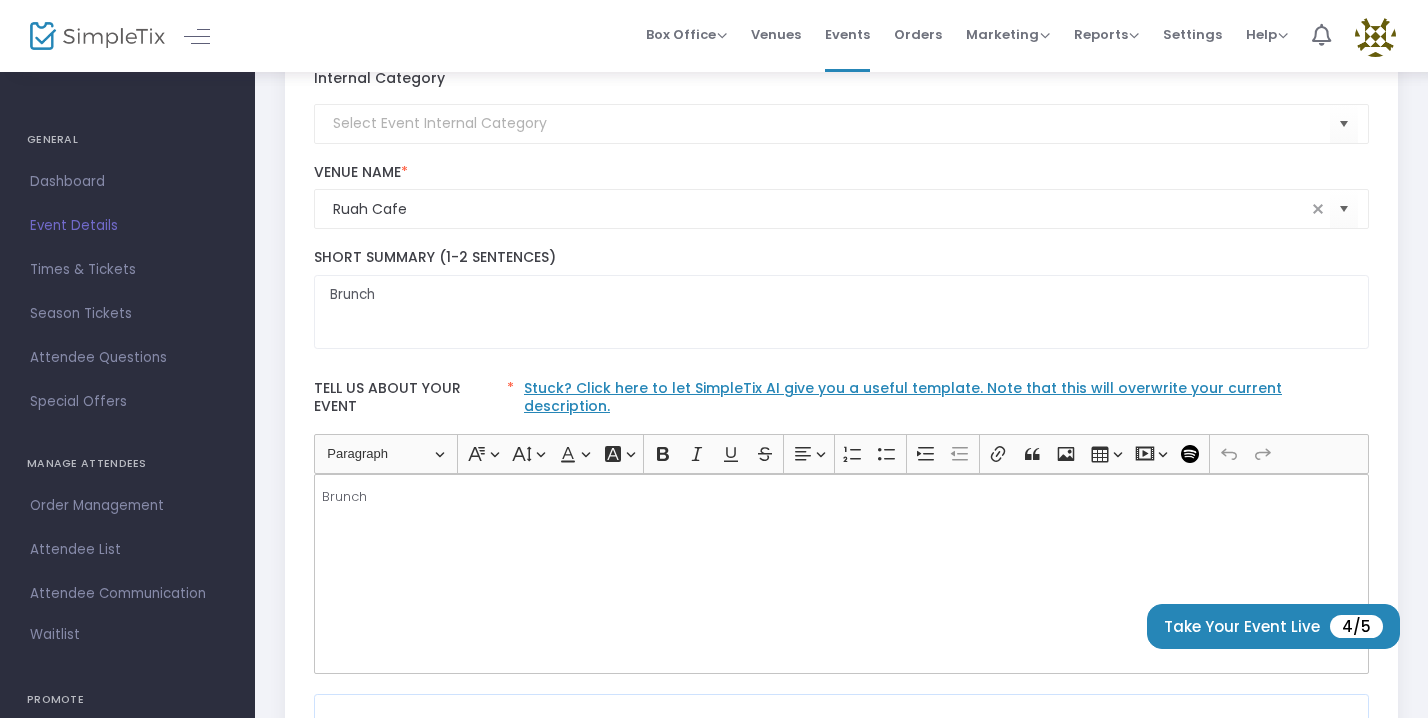 scroll, scrollTop: 0, scrollLeft: 0, axis: both 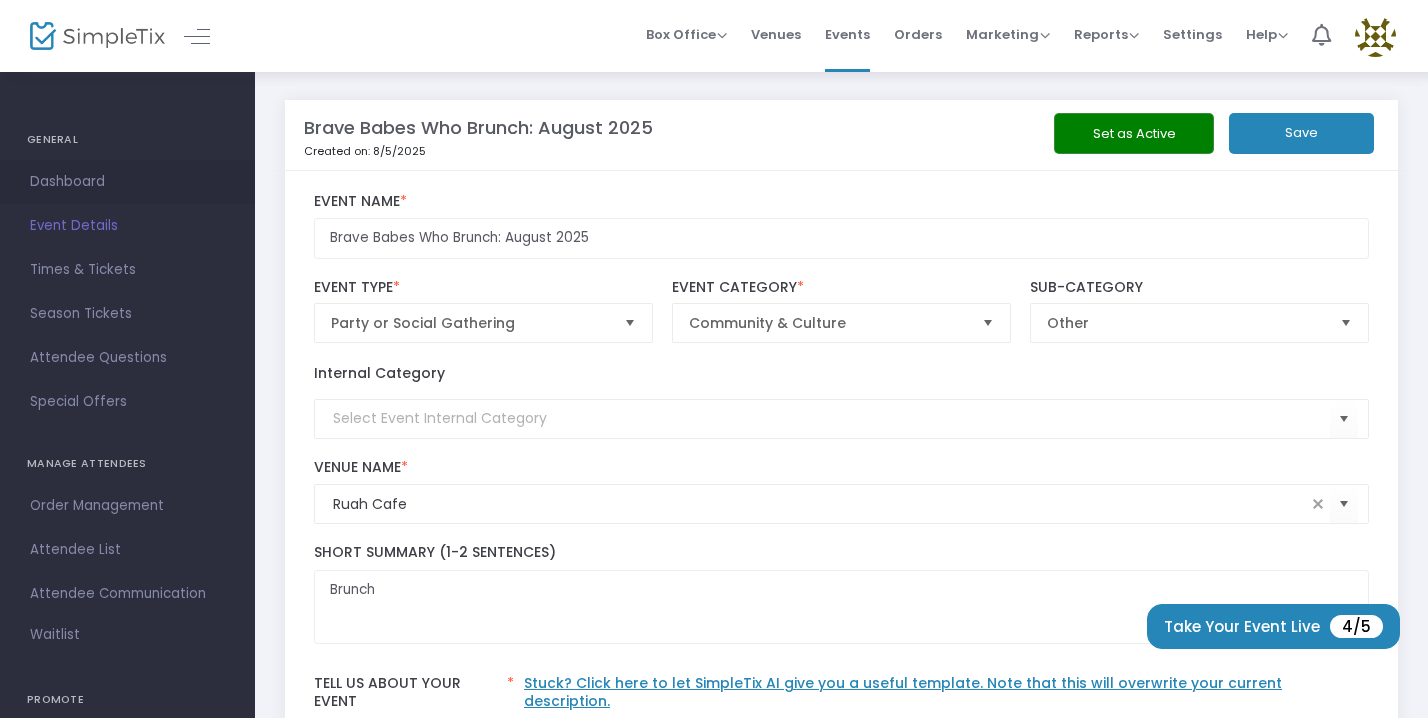 click on "Dashboard" at bounding box center [127, 182] 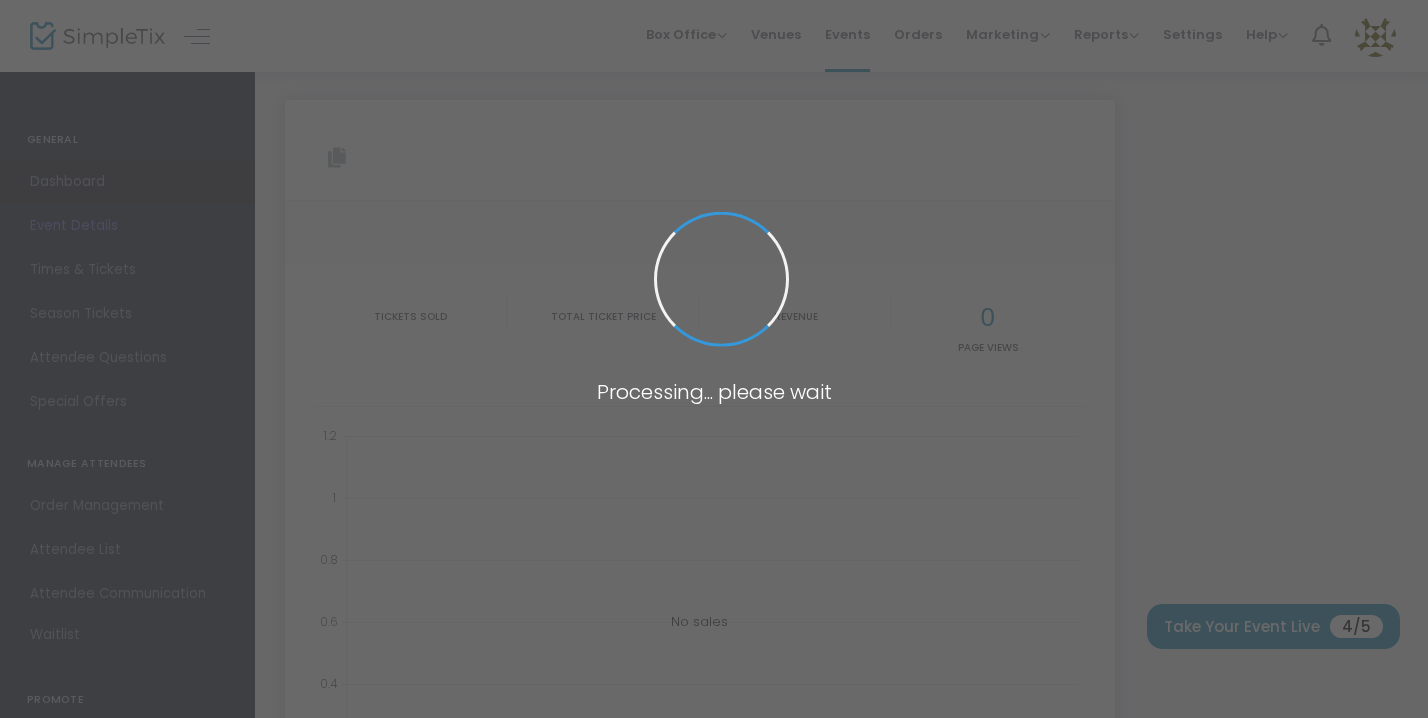type on "https://www.simpletix.com/e/brave-babes-who-brunch-august-2025-tickets-229734" 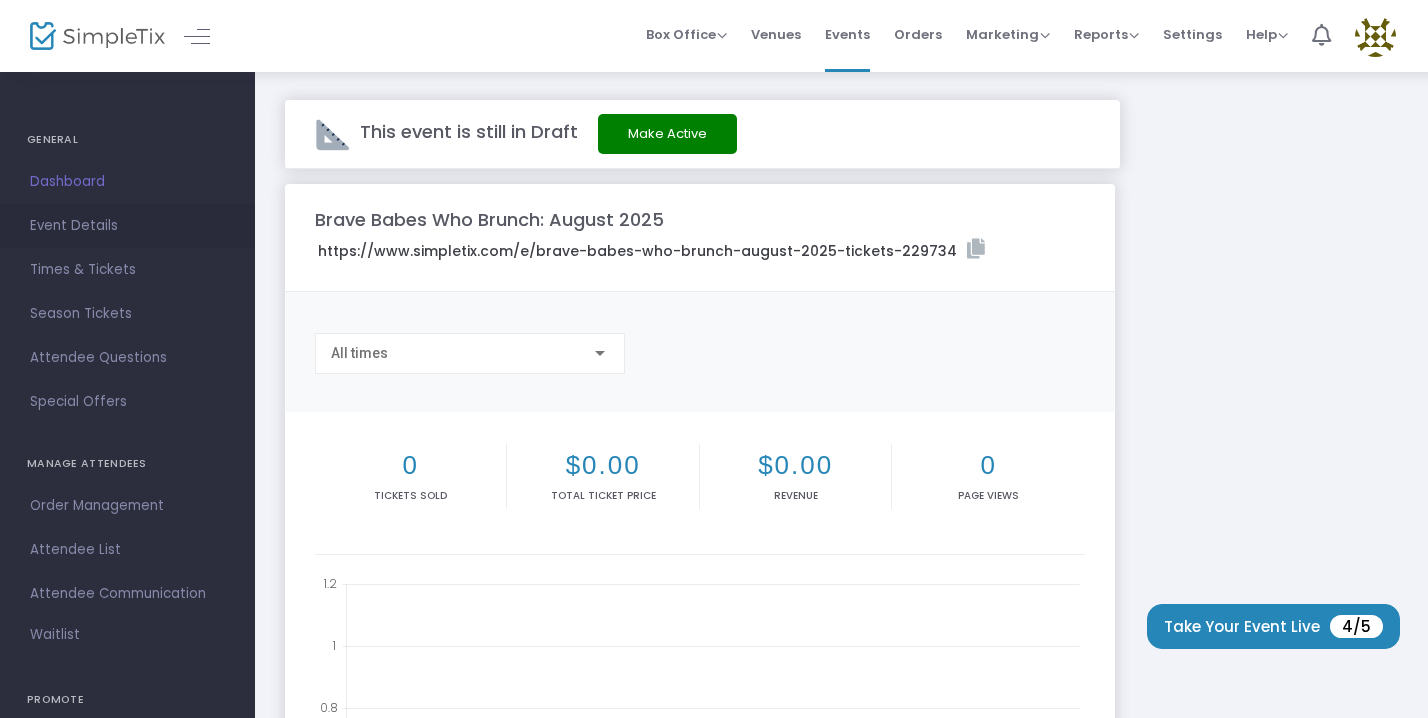 click on "Event Details" at bounding box center [127, 226] 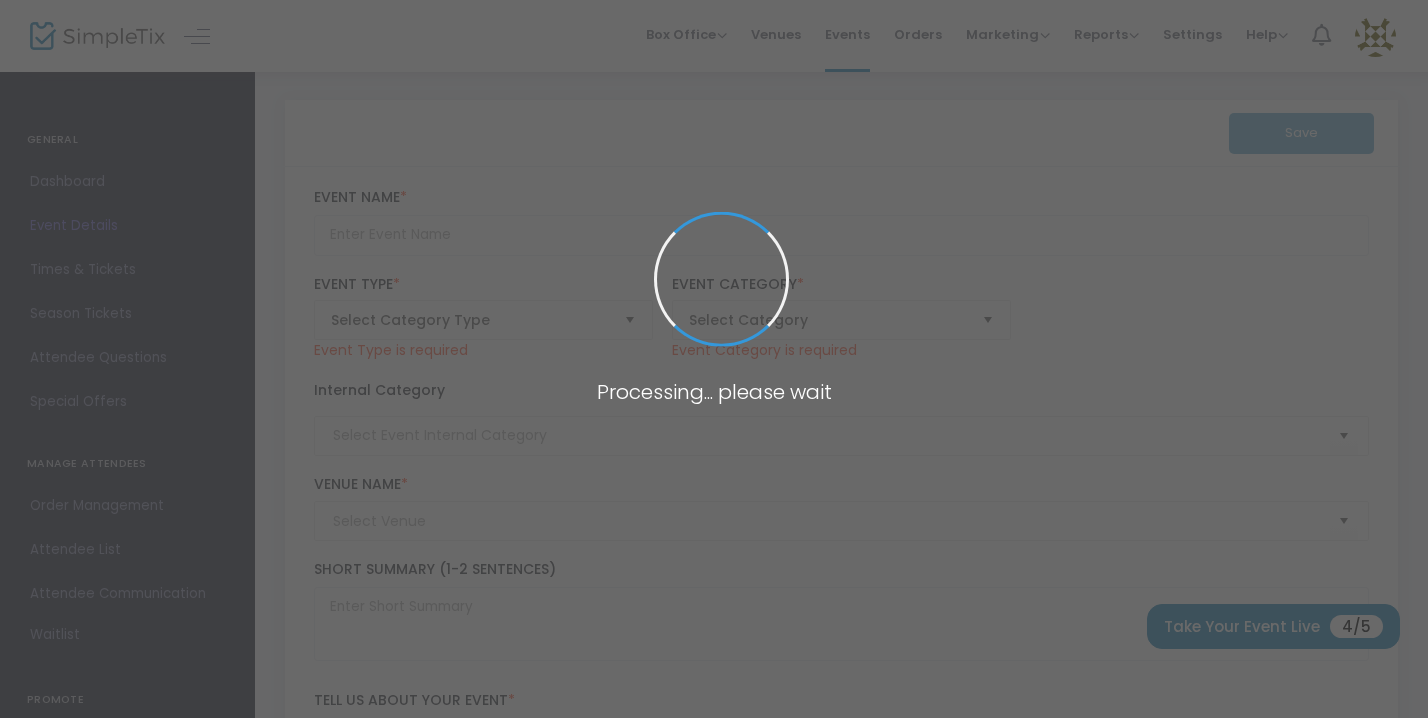 type on "Brave Babes Who Brunch: August 2025" 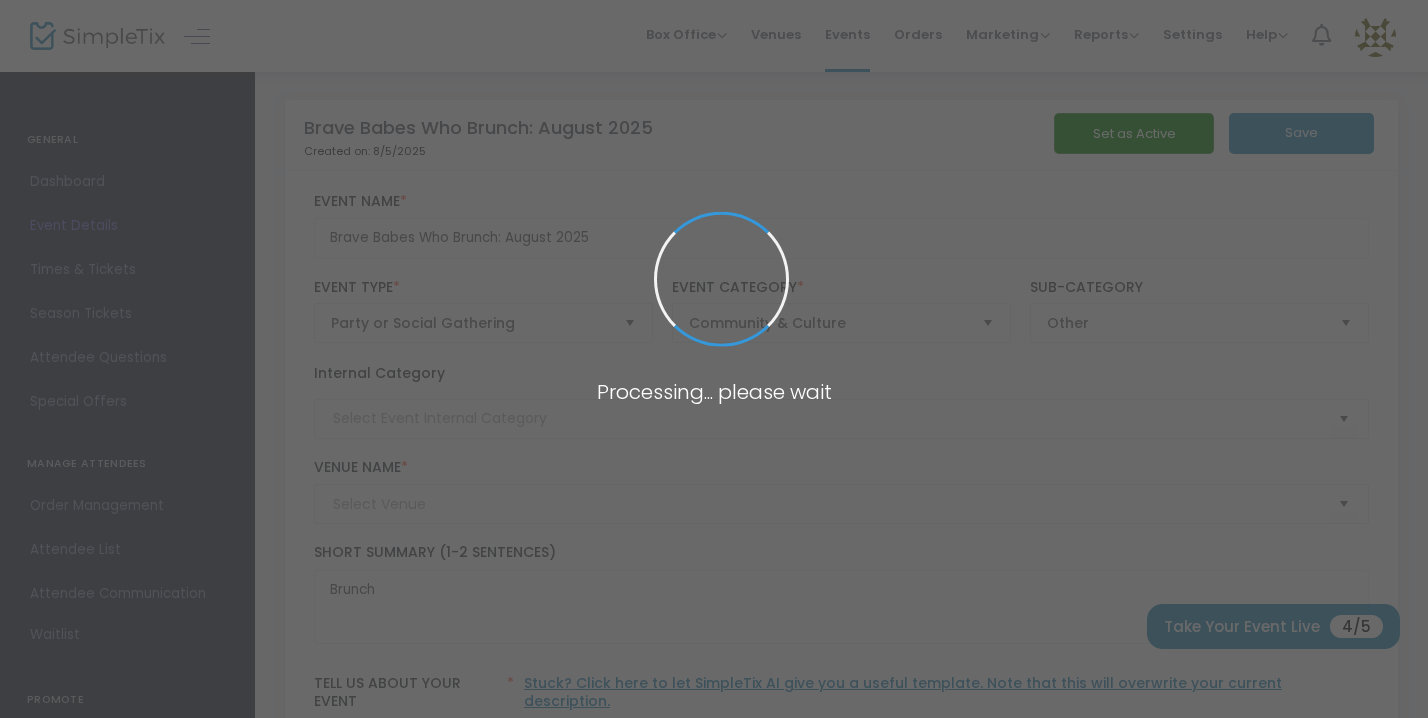 type on "Ruah Cafe" 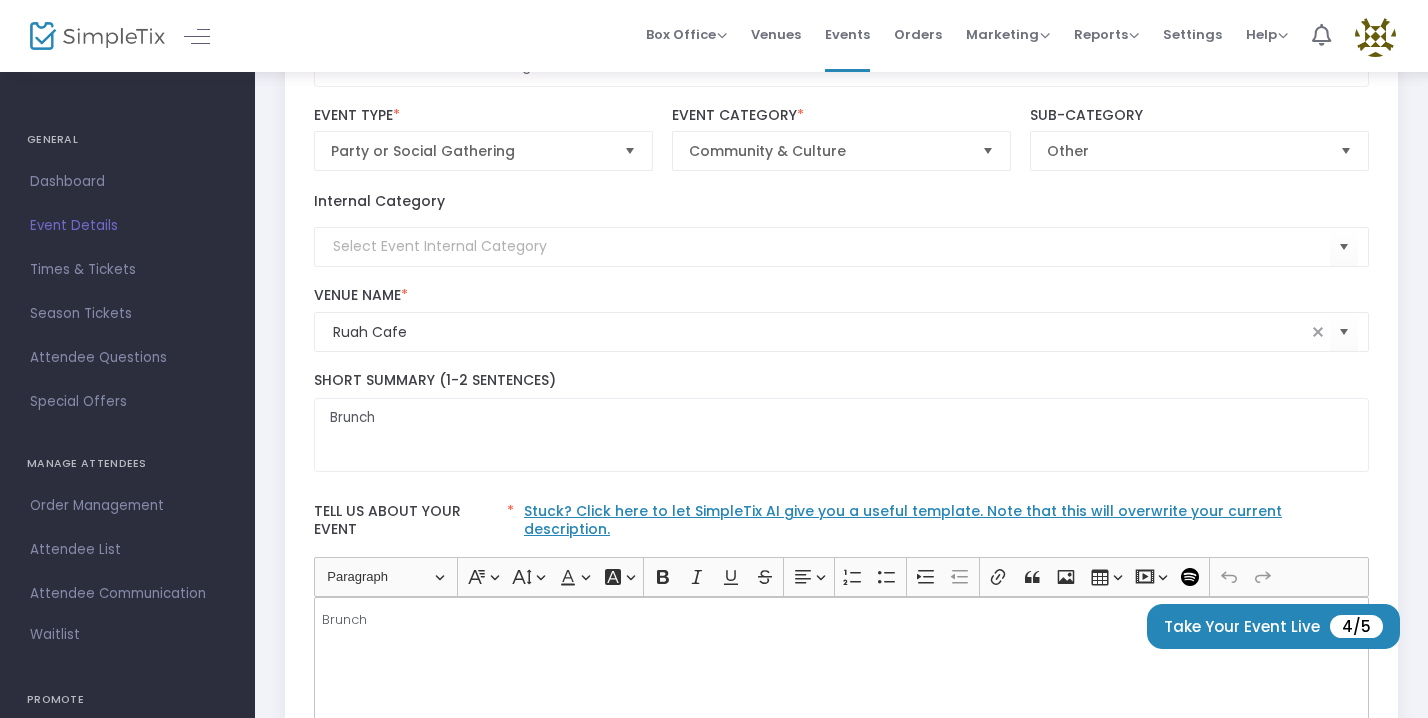 scroll, scrollTop: 209, scrollLeft: 0, axis: vertical 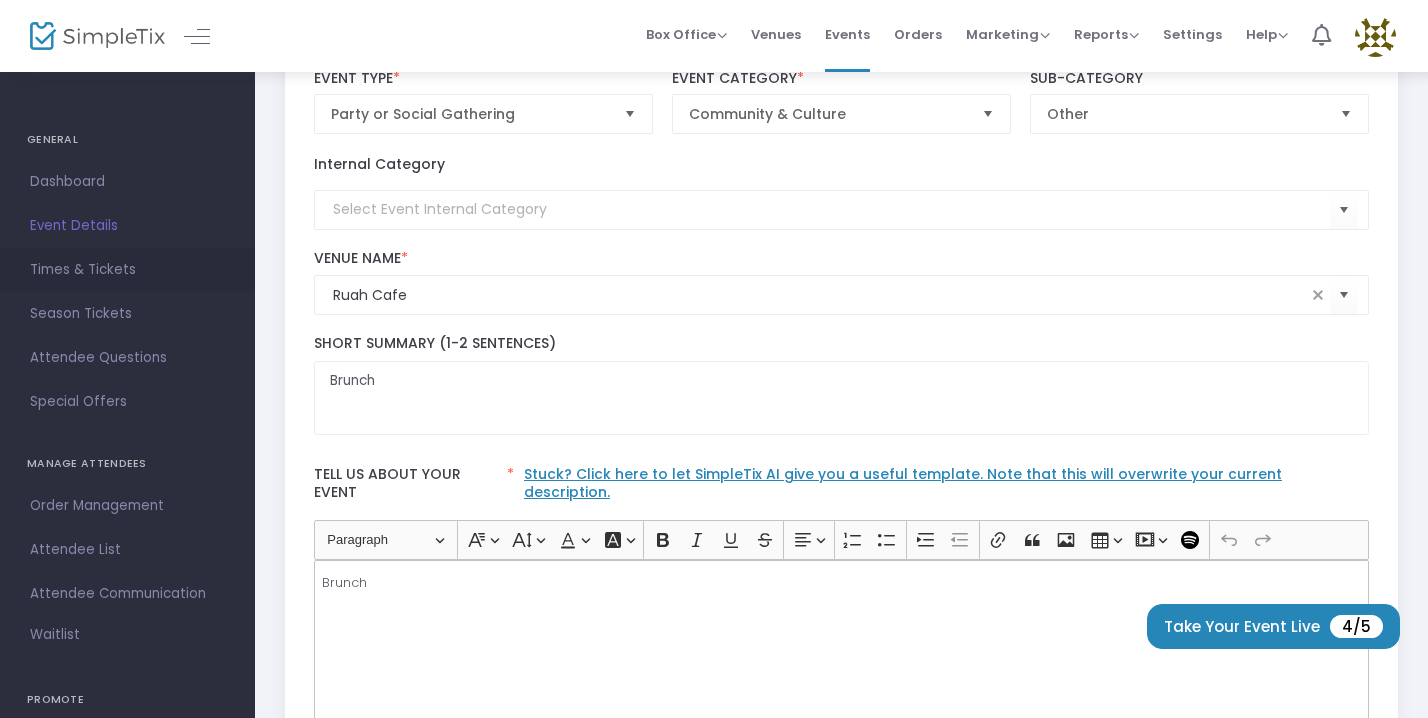 click on "Times & Tickets" at bounding box center [127, 270] 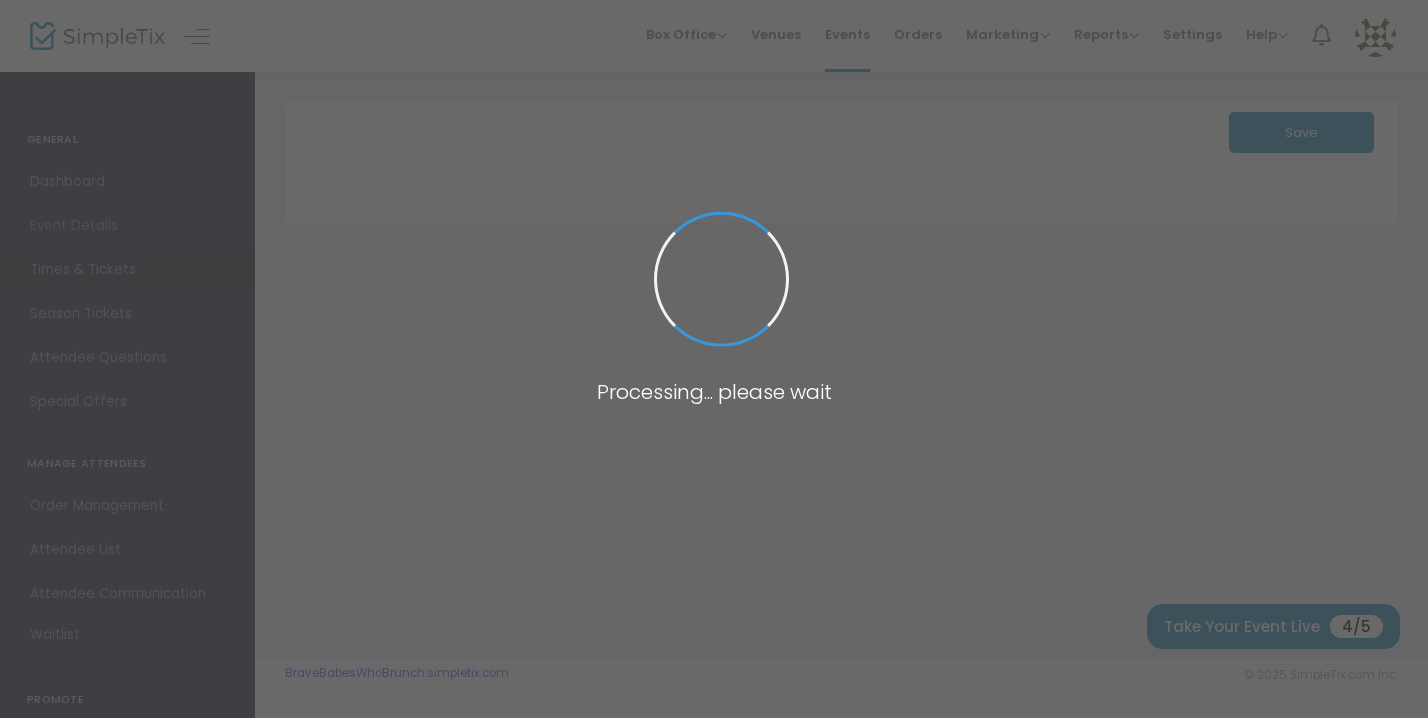 scroll, scrollTop: 0, scrollLeft: 0, axis: both 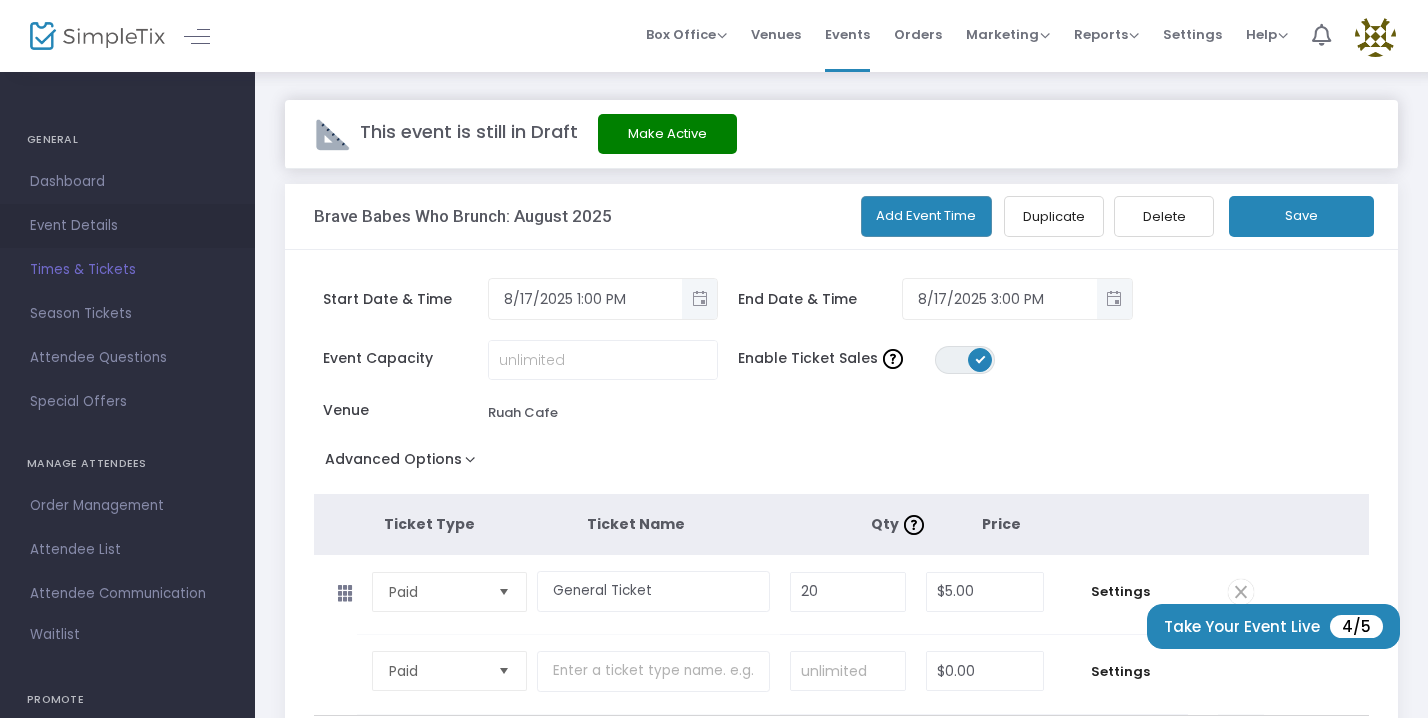 click on "Event Details" at bounding box center [127, 226] 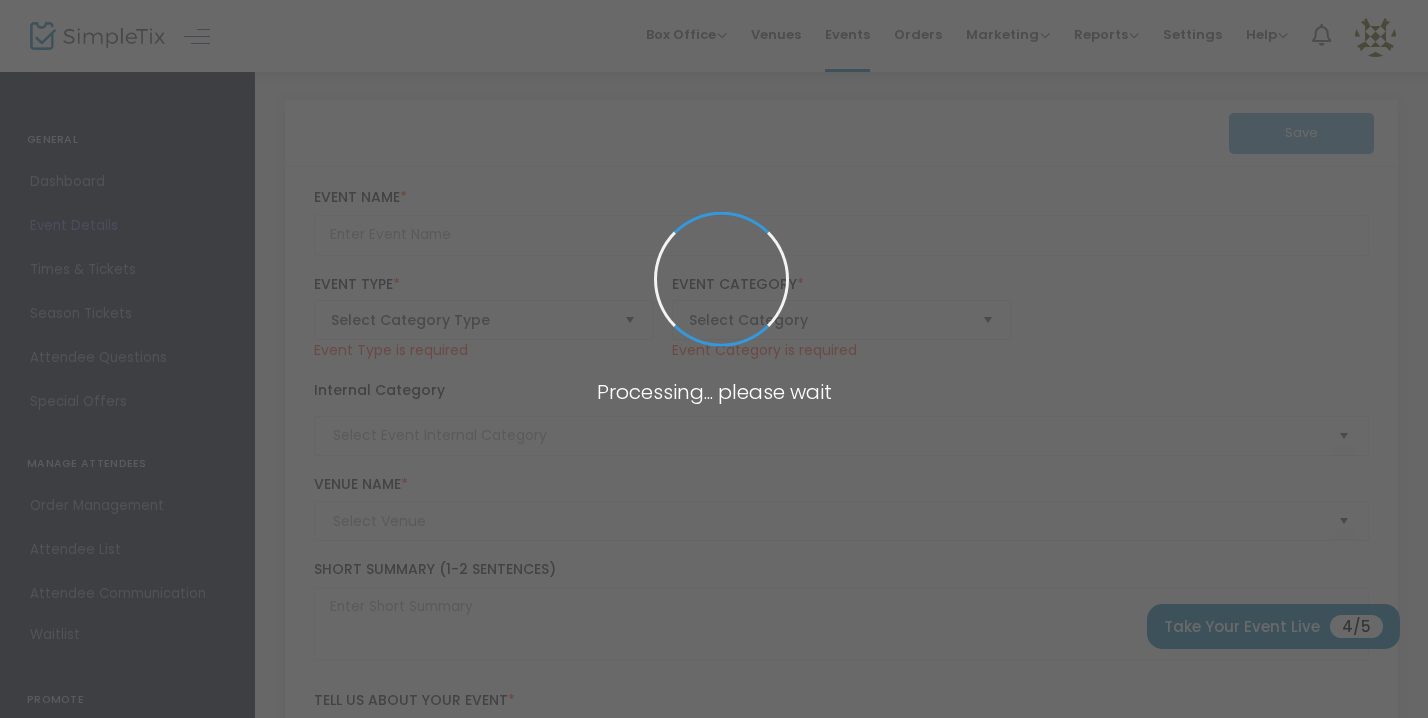 type on "Brave Babes Who Brunch: August 2025" 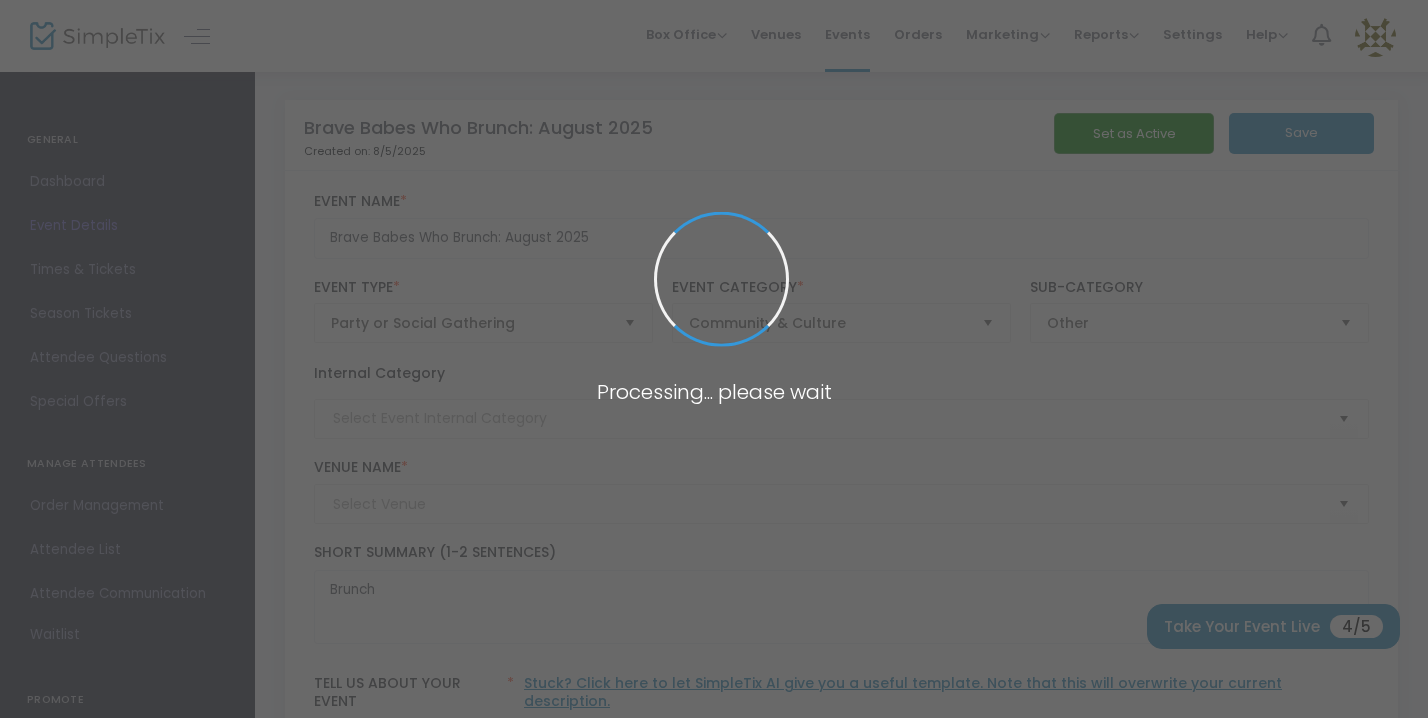 type on "Ruah Cafe" 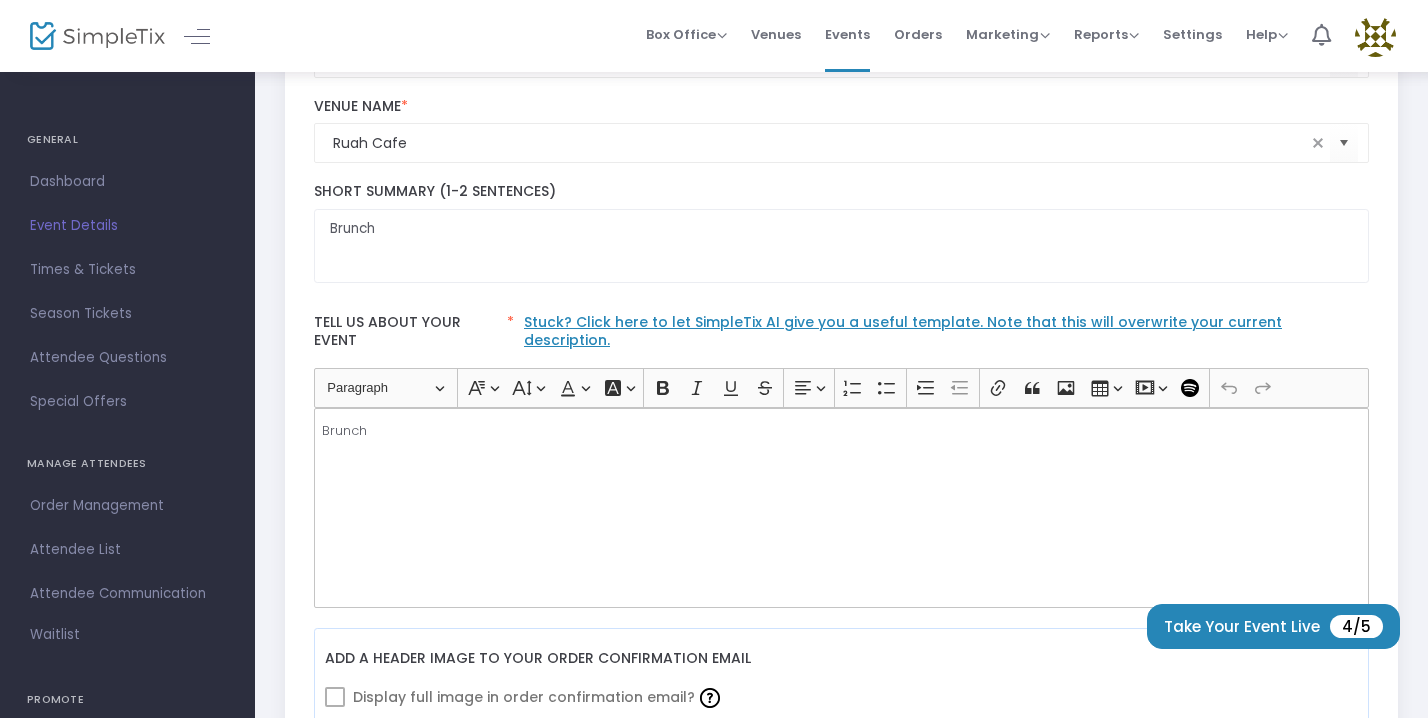 scroll, scrollTop: 373, scrollLeft: 0, axis: vertical 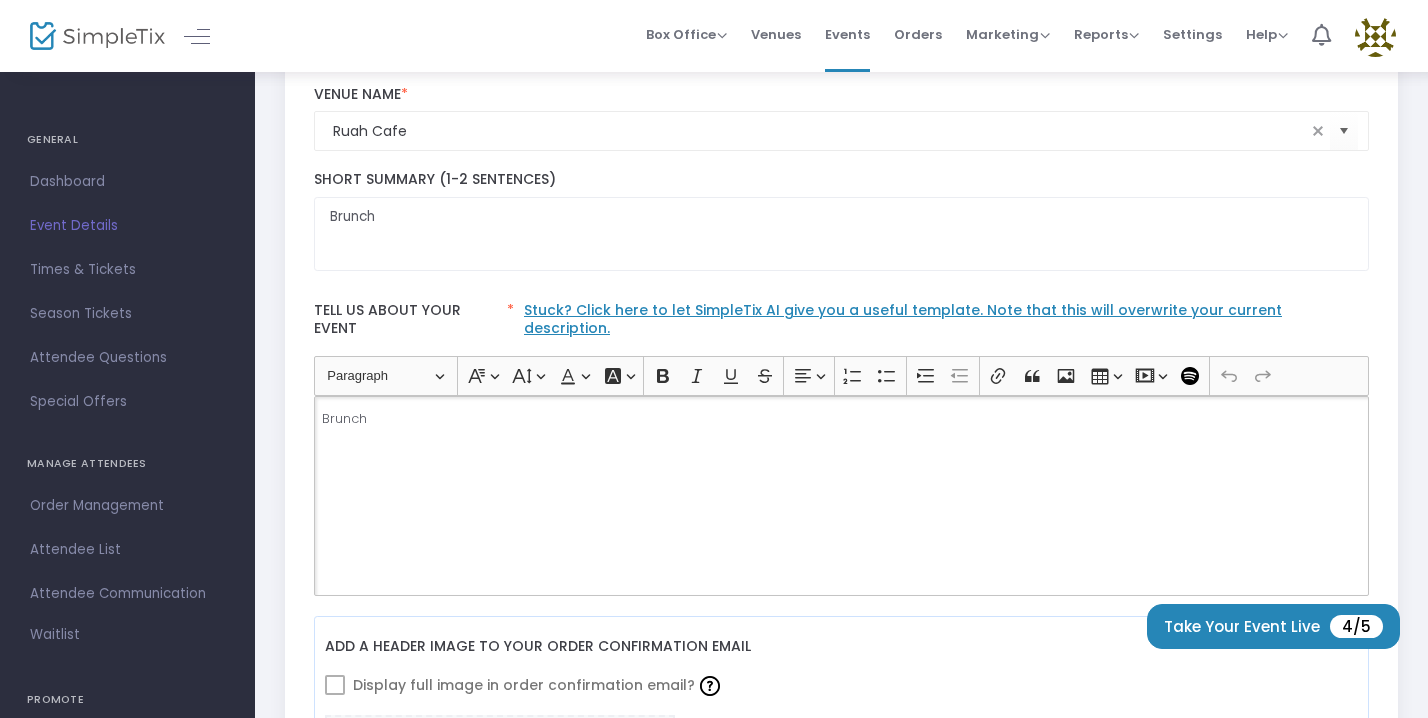 click on "Brunch" 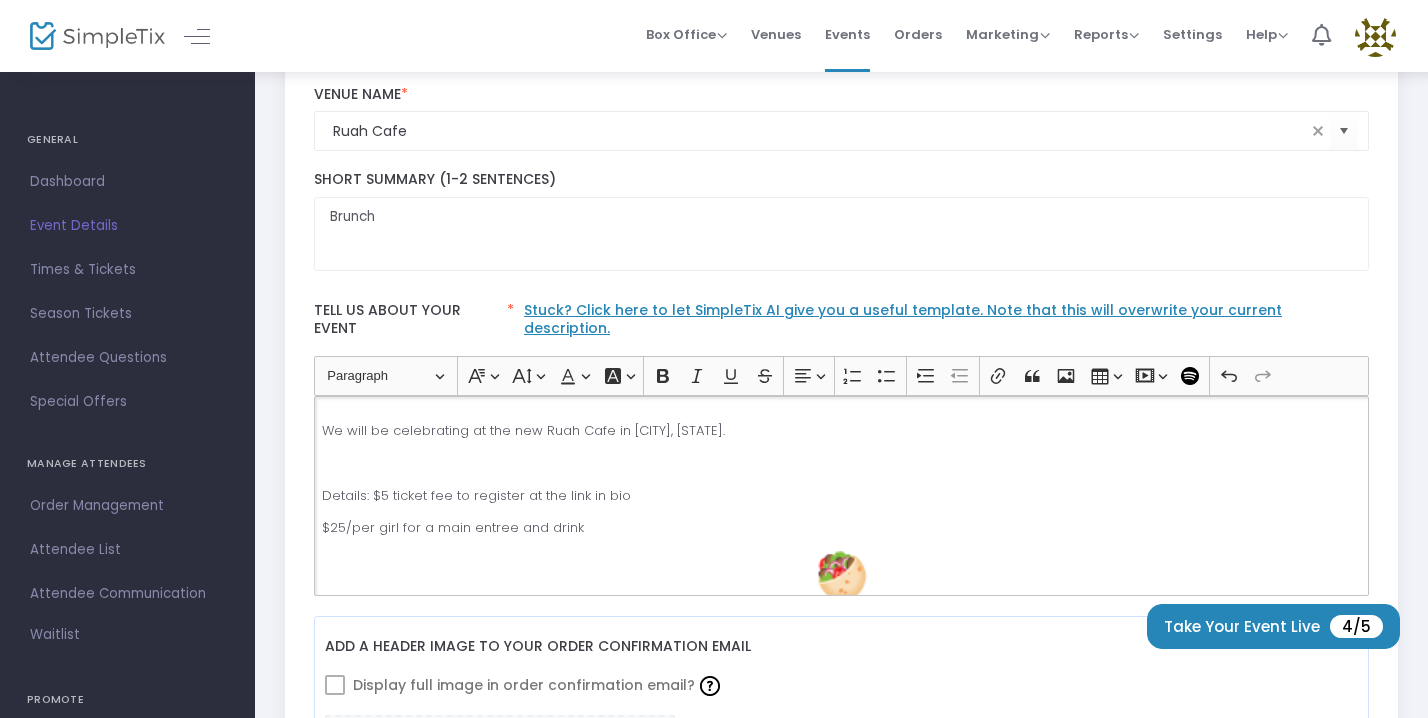 scroll, scrollTop: 376, scrollLeft: 0, axis: vertical 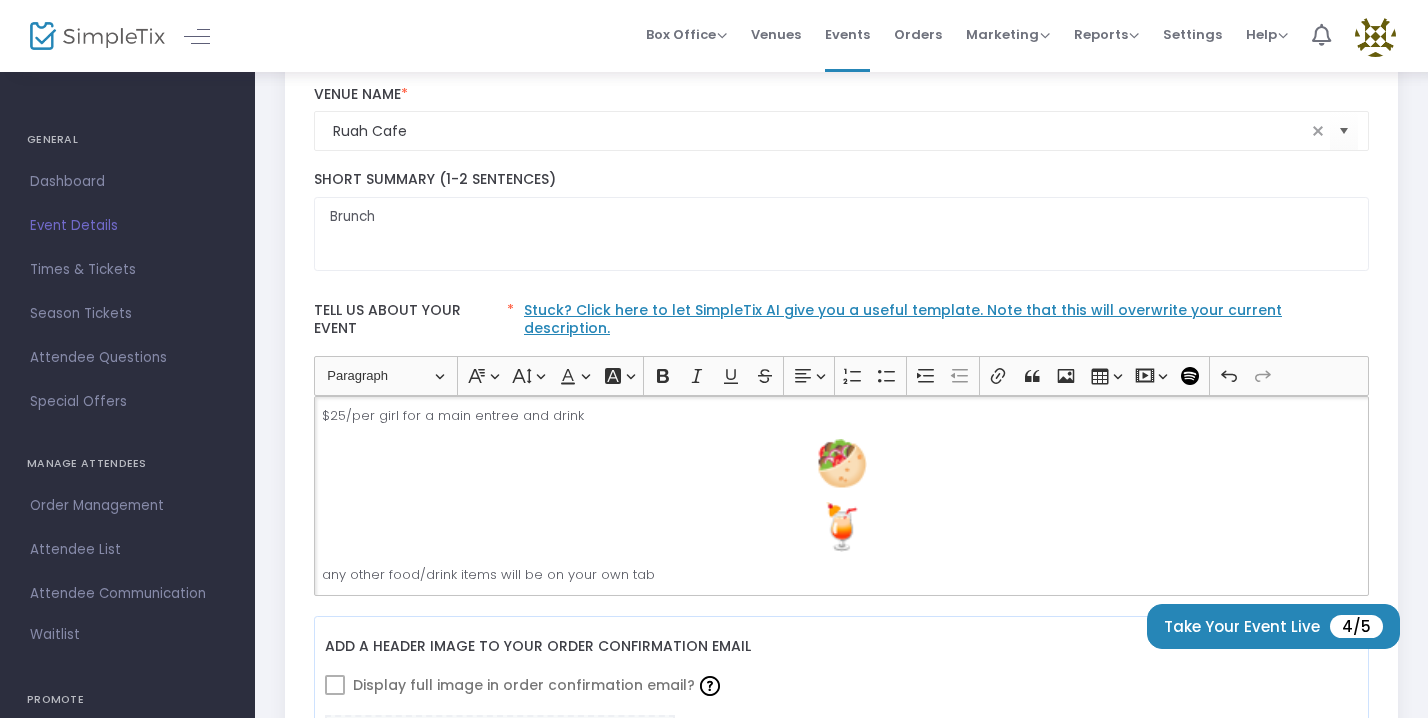 click on "Brave babes ~ We are SO excited to be back!!!! We want to celebrate coming back by celebratingYOU!! There are so many of us who are at different stages in life and no matter what, there is ALWAYS something to celebrate. Please bring…. We will be celebrating at the new Ruah Cafe in [CITY], [STATE]. Details: $5 ticket fee to register at the link in bio $25/per girl for a main entree and drink any other food/drink items will be on your own tab" 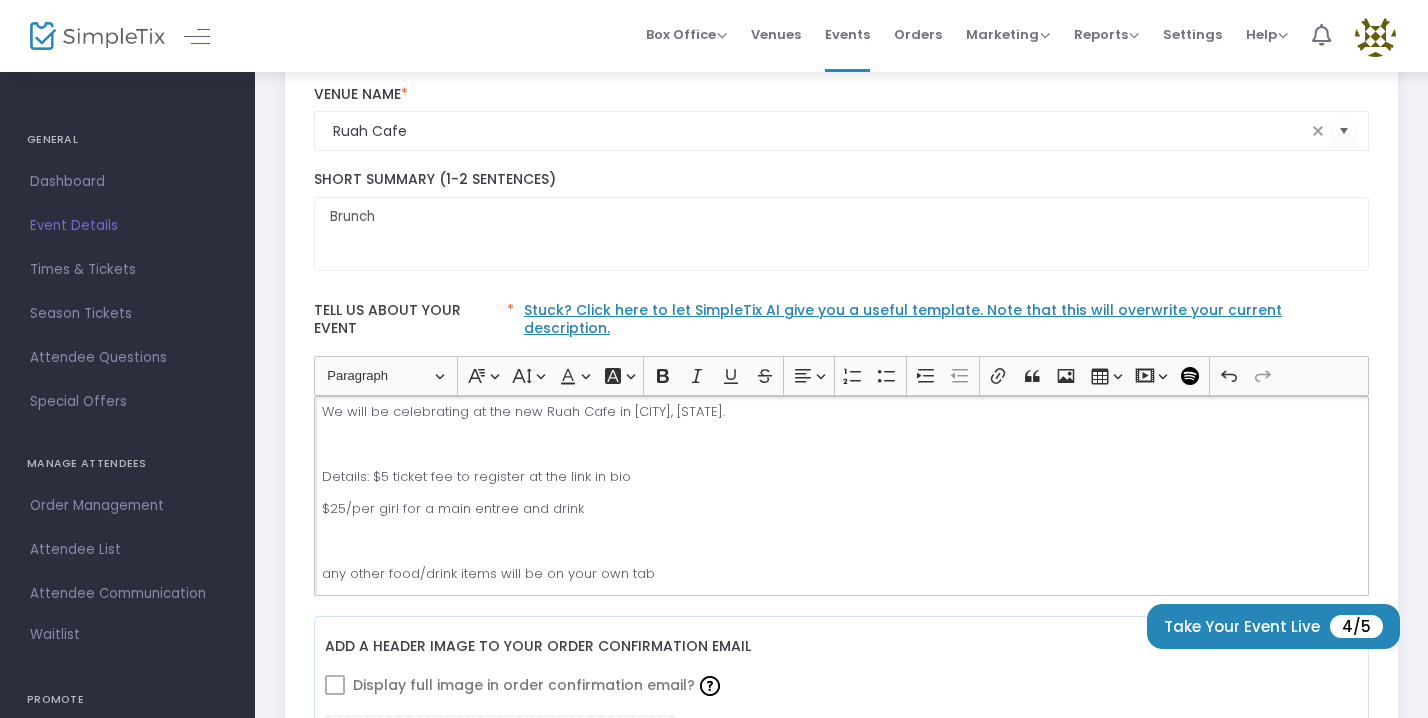 scroll, scrollTop: 250, scrollLeft: 0, axis: vertical 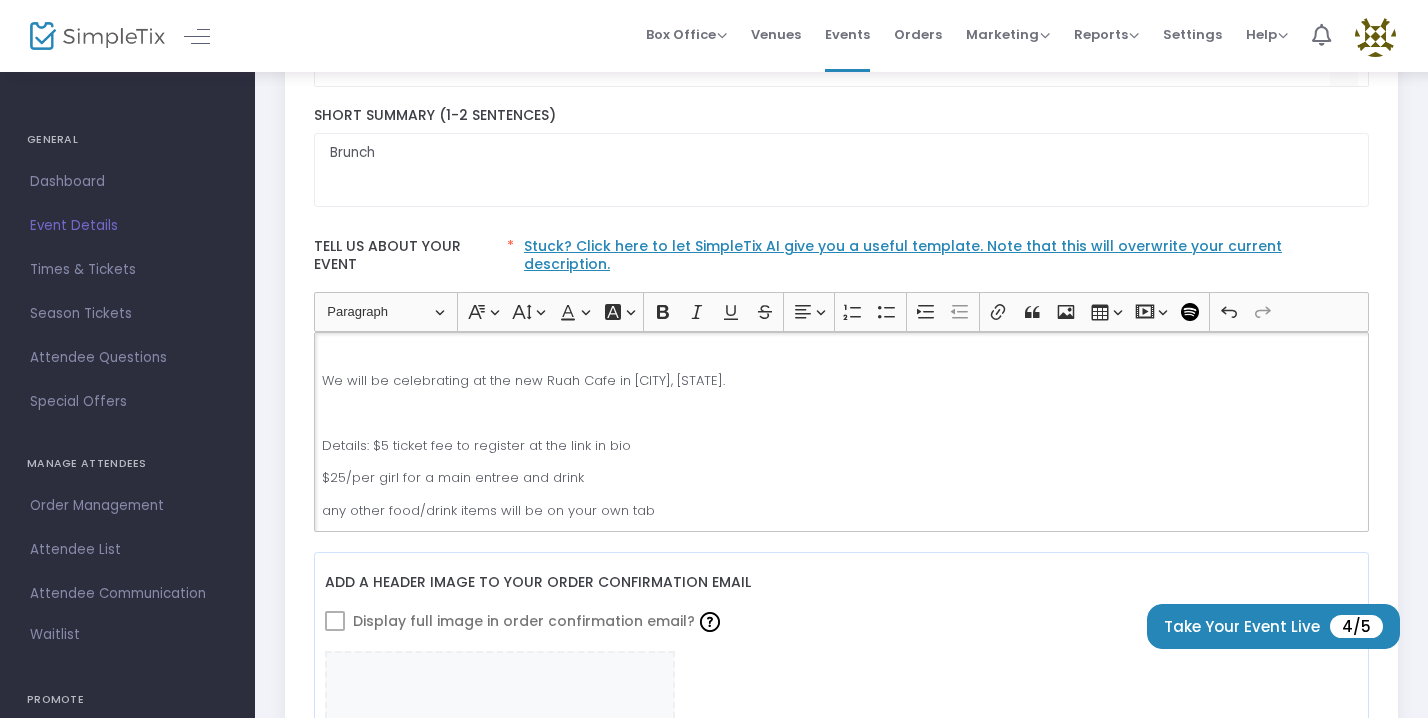 click on "any other food/drink items will be on your own tab" 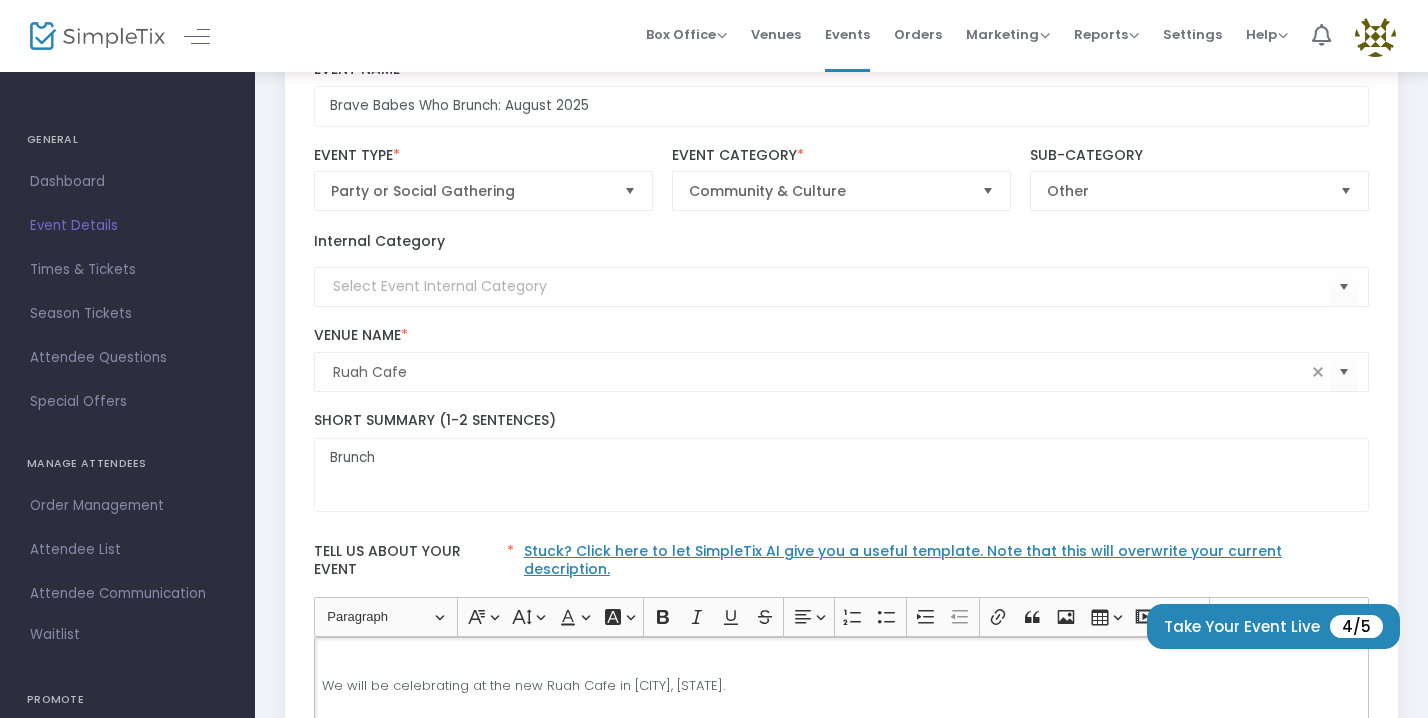 scroll, scrollTop: 148, scrollLeft: 0, axis: vertical 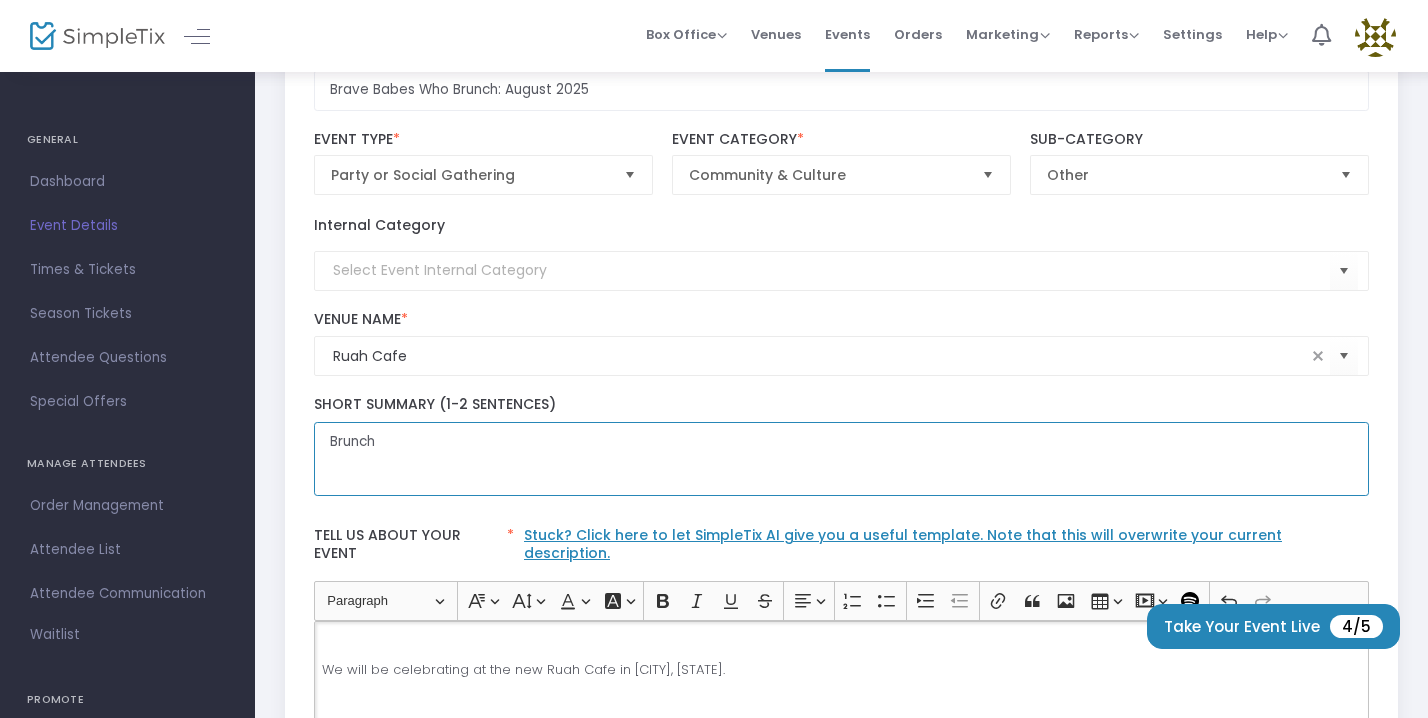 click on "Brunch" 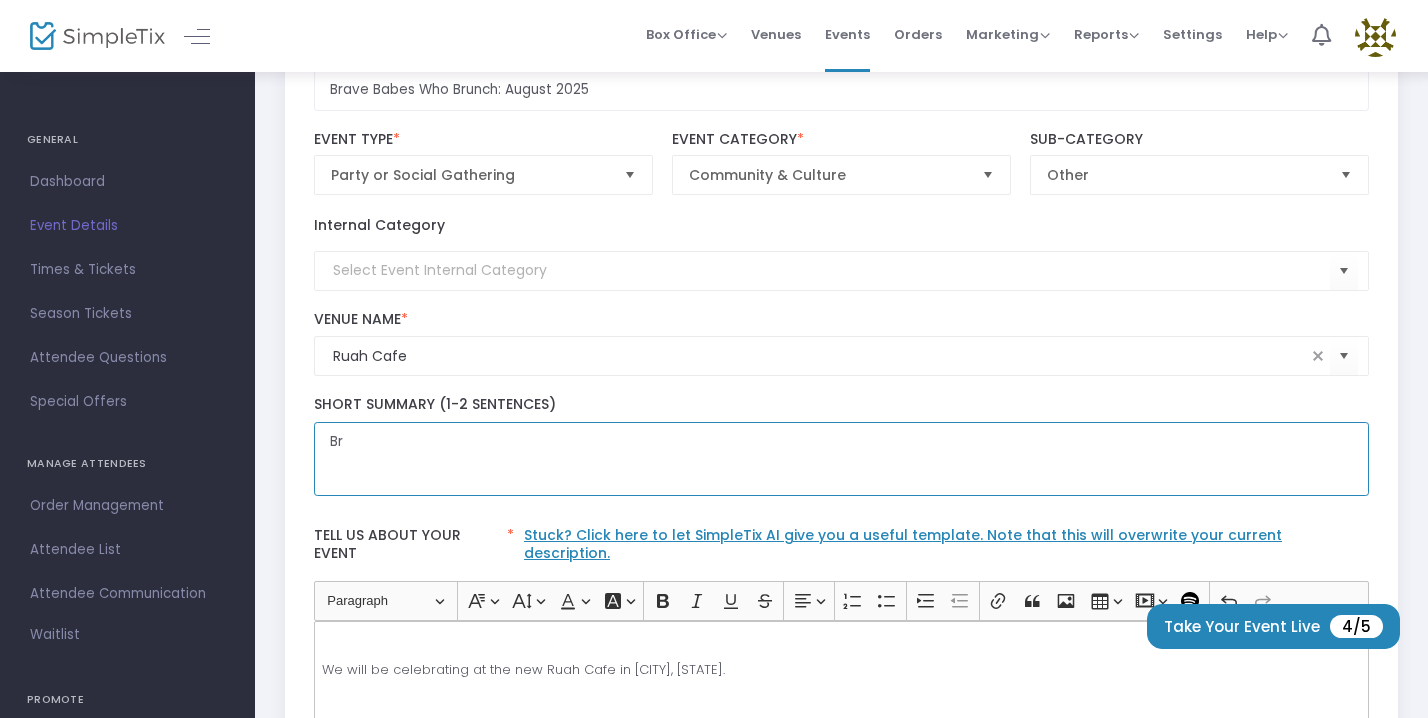 type on "B" 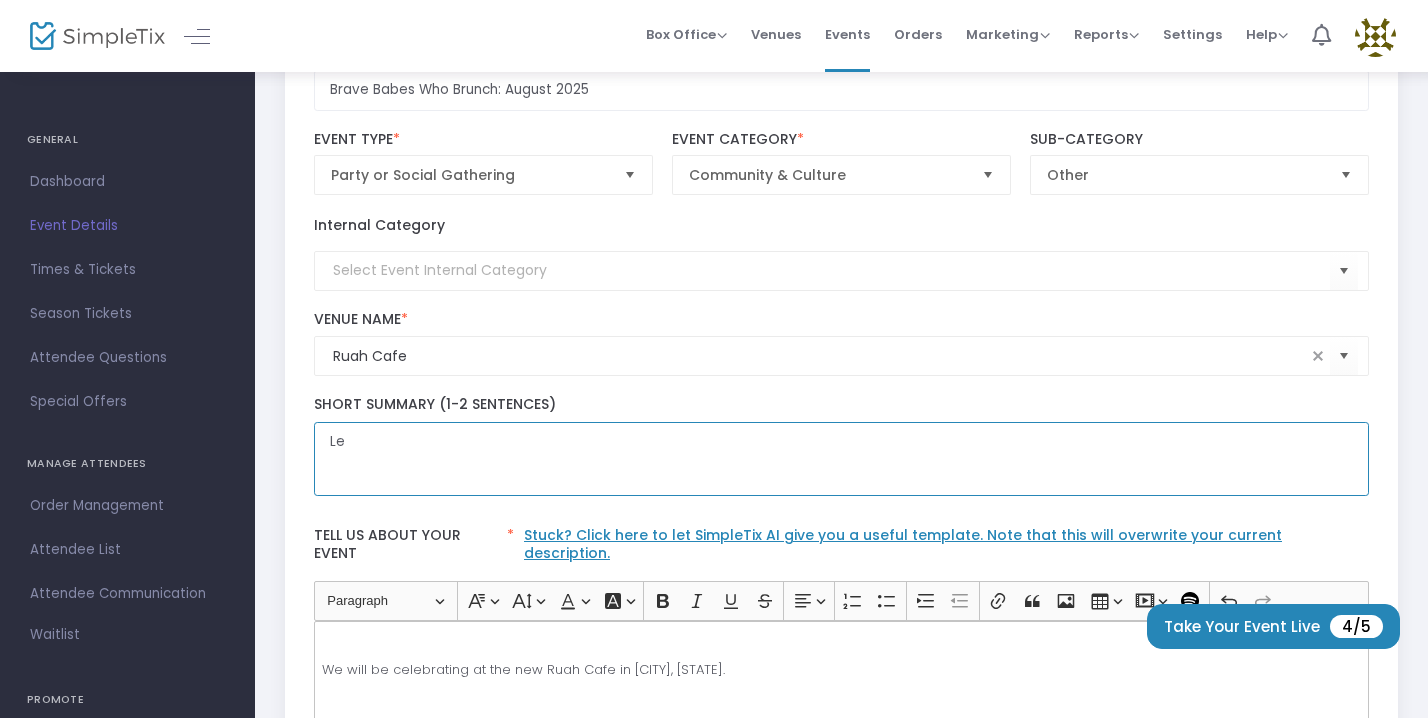 type on "L" 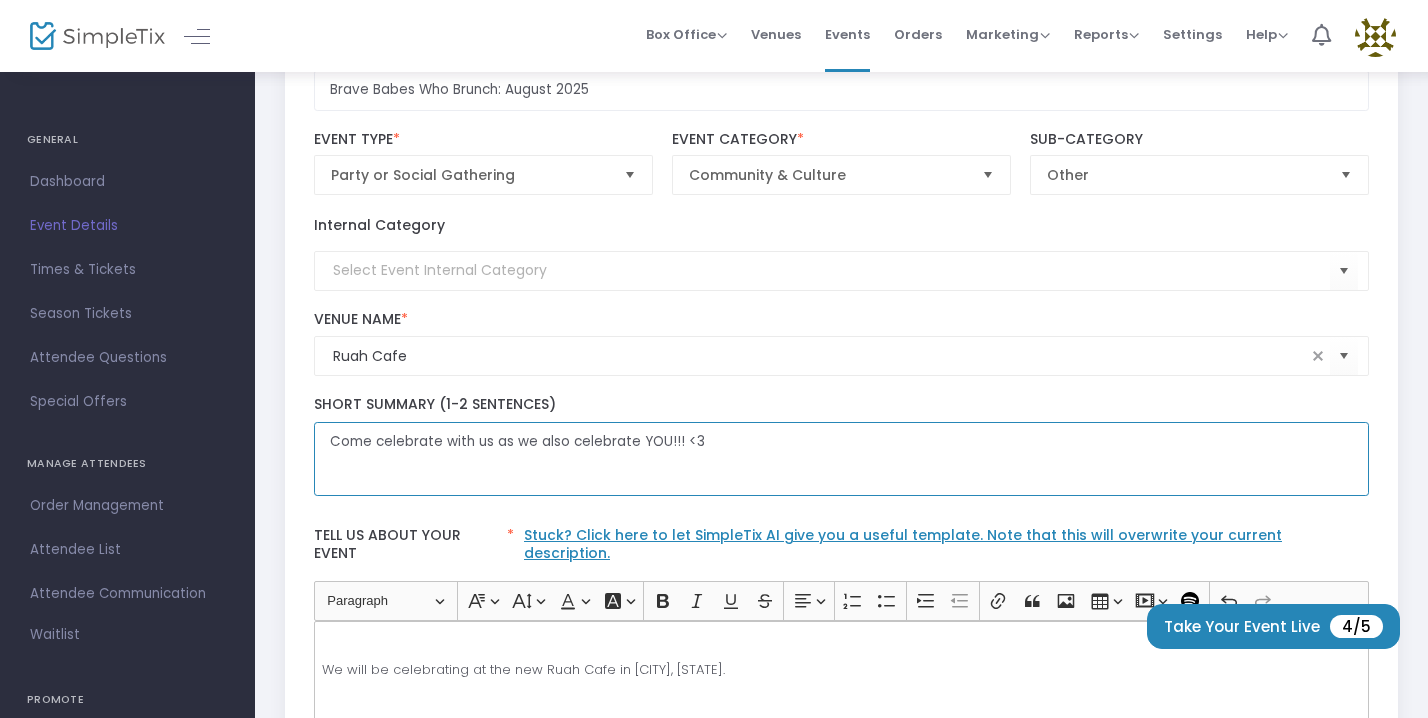 click on "Come celebrate with us as we also celebrate YOU!!! <3" 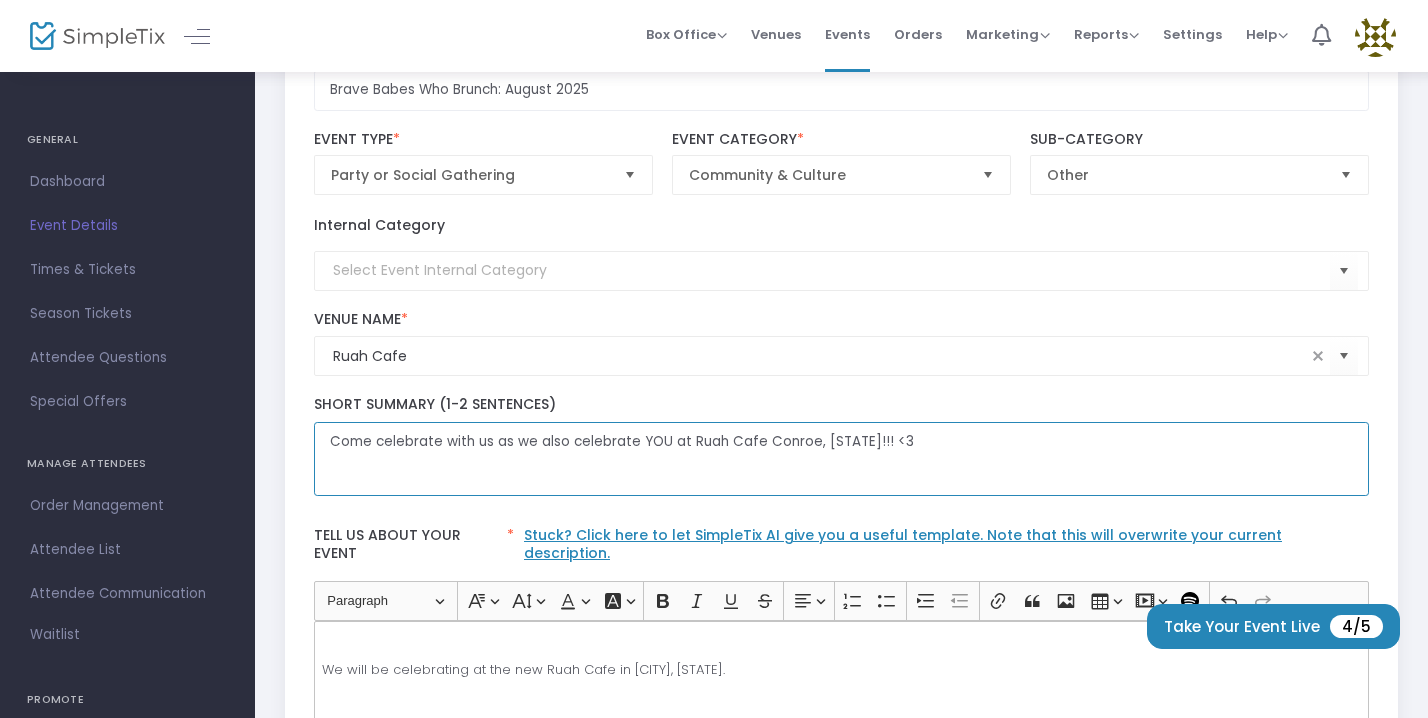 scroll, scrollTop: 0, scrollLeft: 0, axis: both 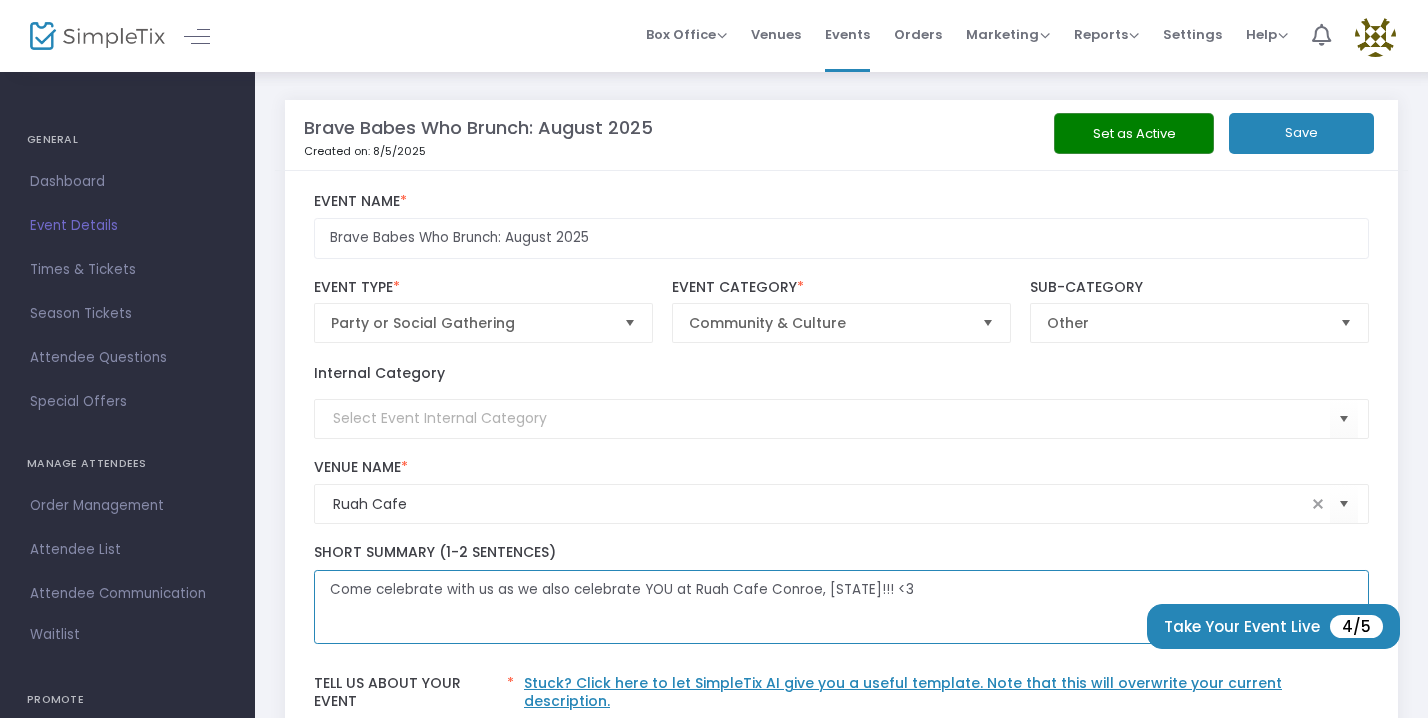 type on "Come celebrate with us as we also celebrate YOU at Ruah Cafe Conroe, [STATE]!!! <3" 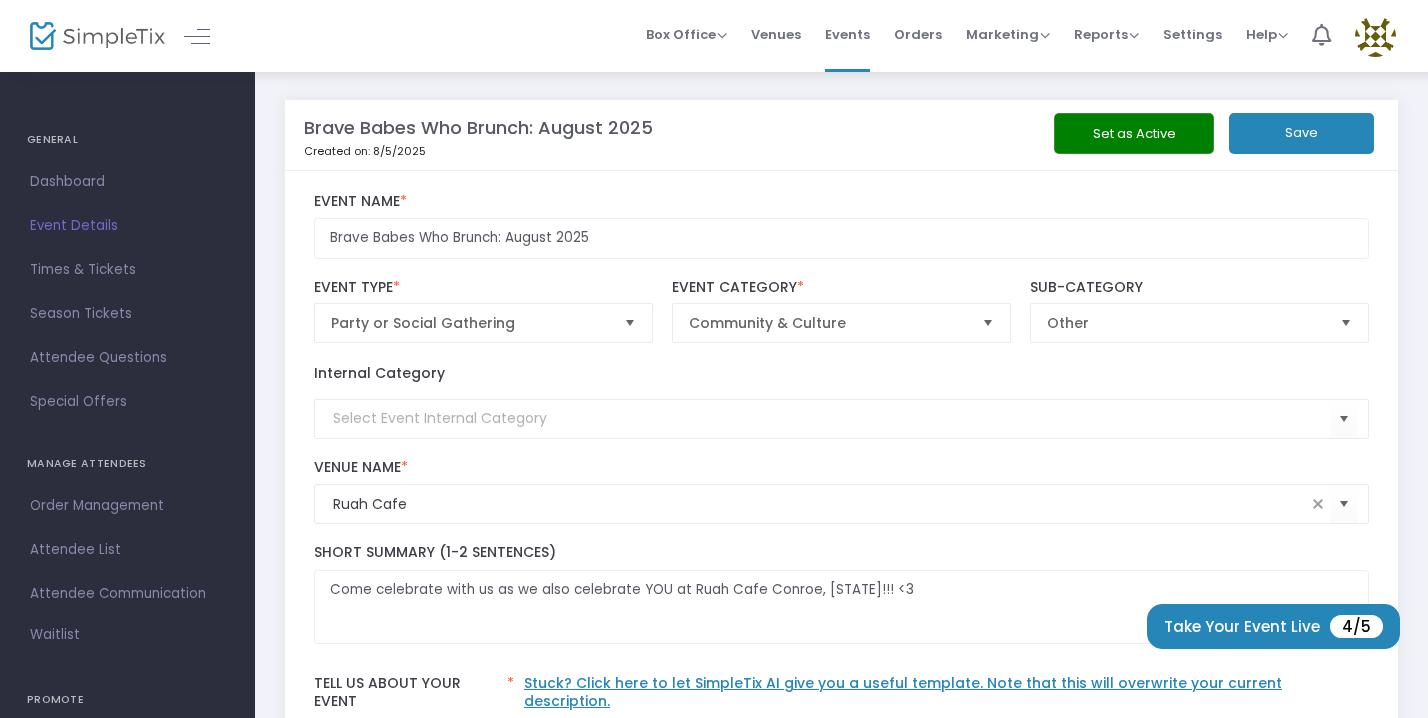 click on "Save" 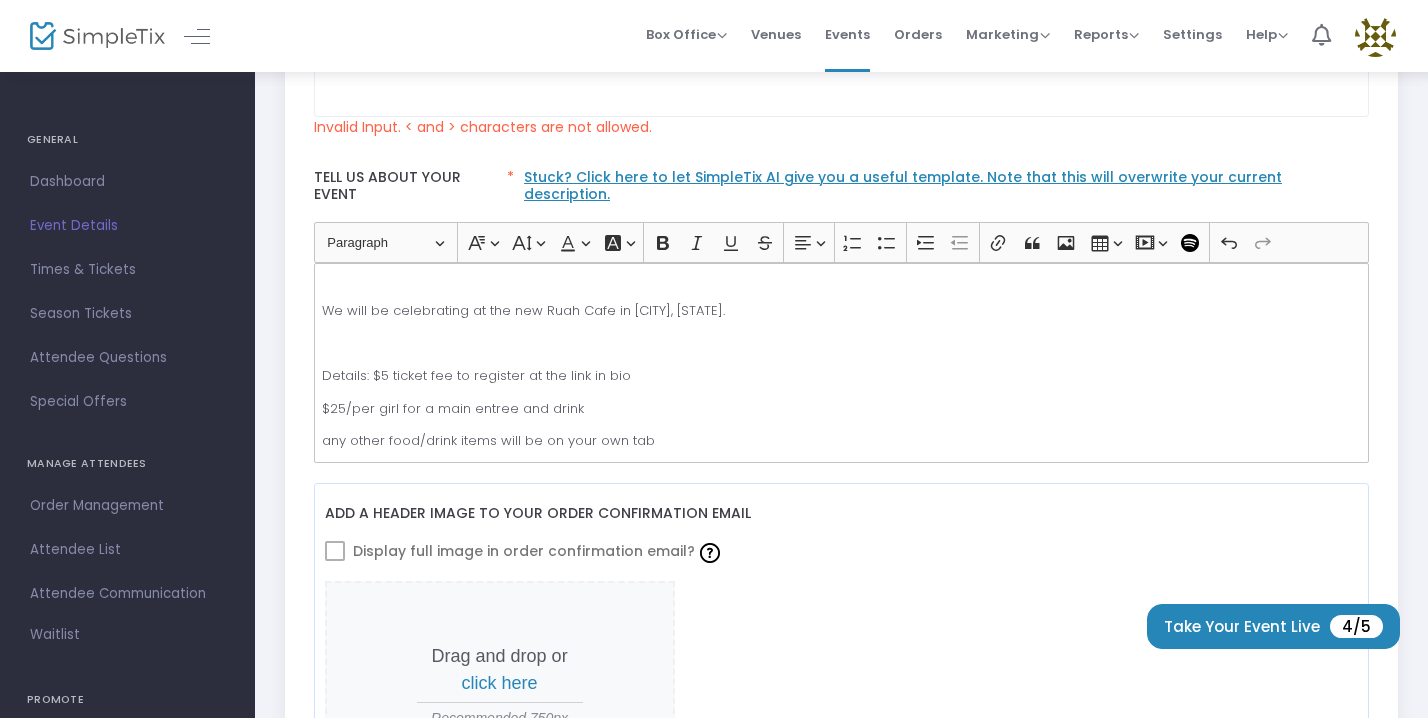 scroll, scrollTop: 0, scrollLeft: 0, axis: both 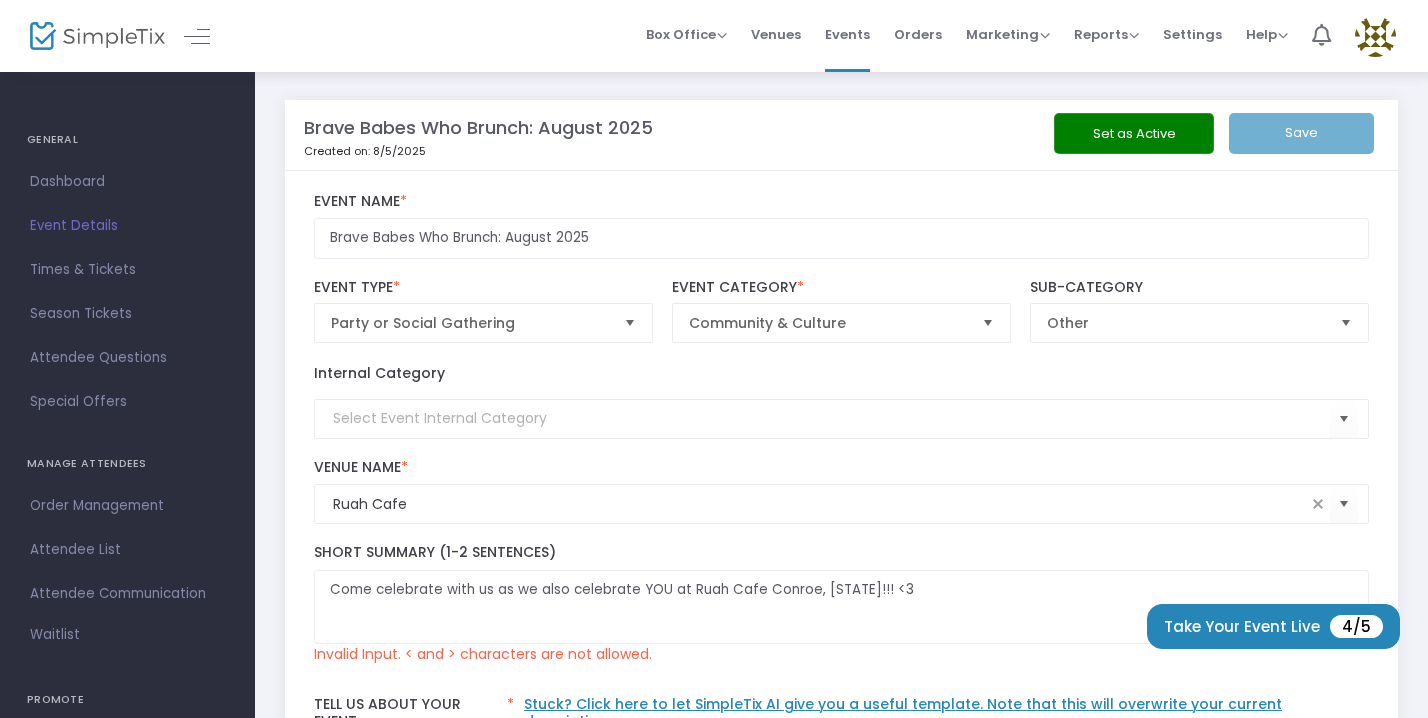 click on "Set as Active   Save" 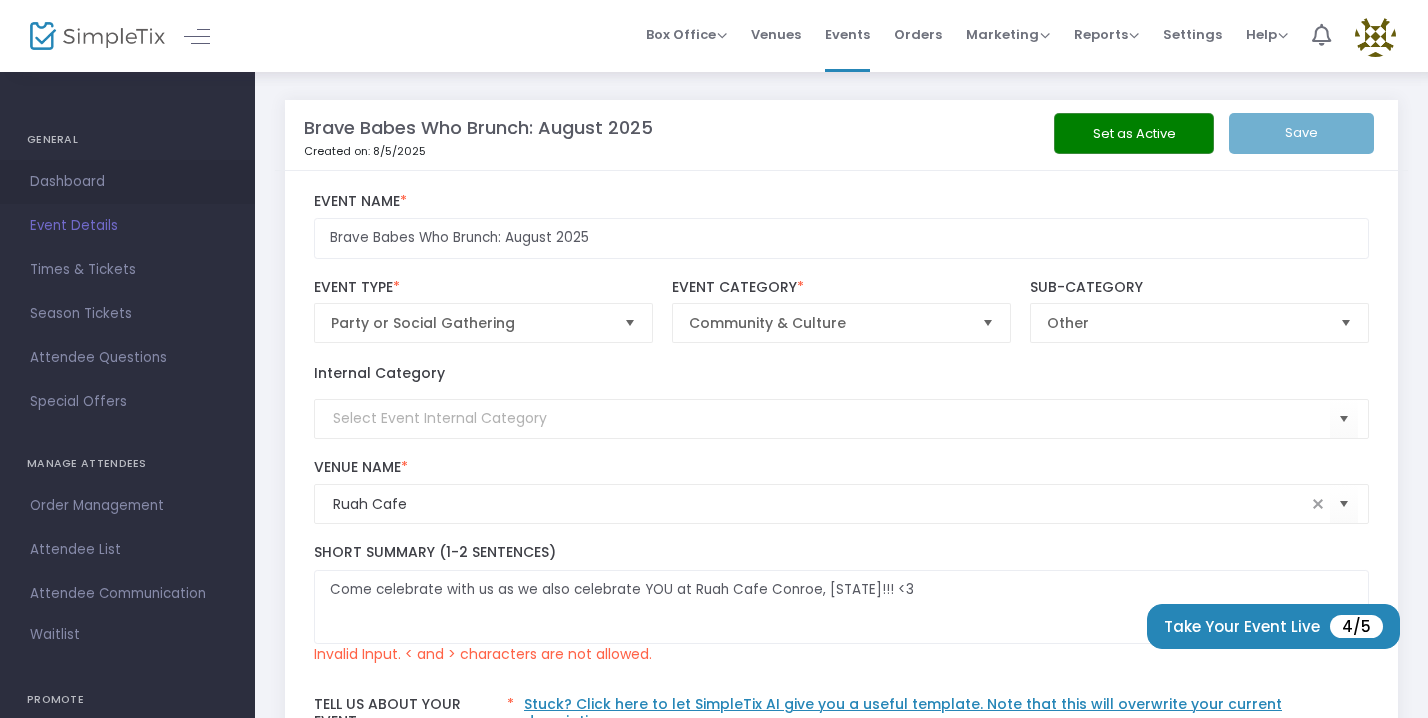 click on "Dashboard" at bounding box center (127, 182) 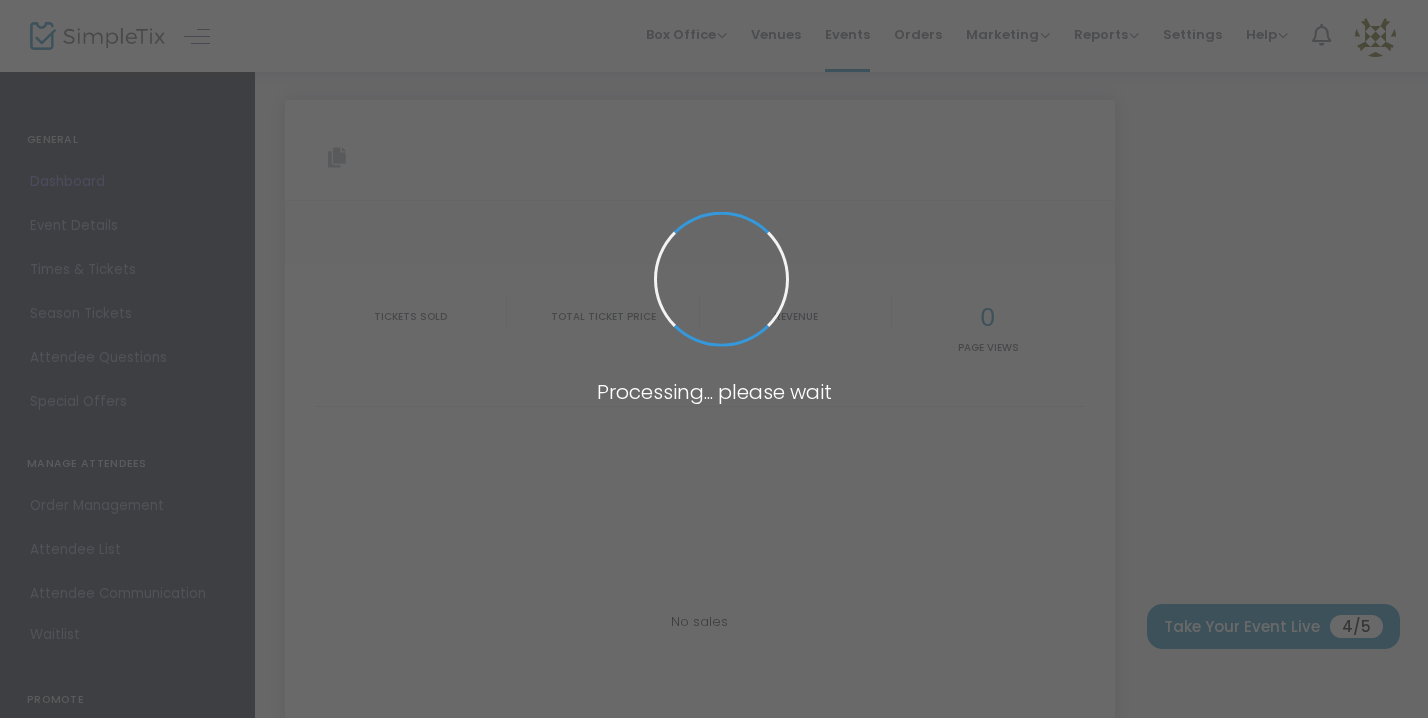 type on "https://www.simpletix.com/e/brave-babes-who-brunch-august-2025-tickets-229734" 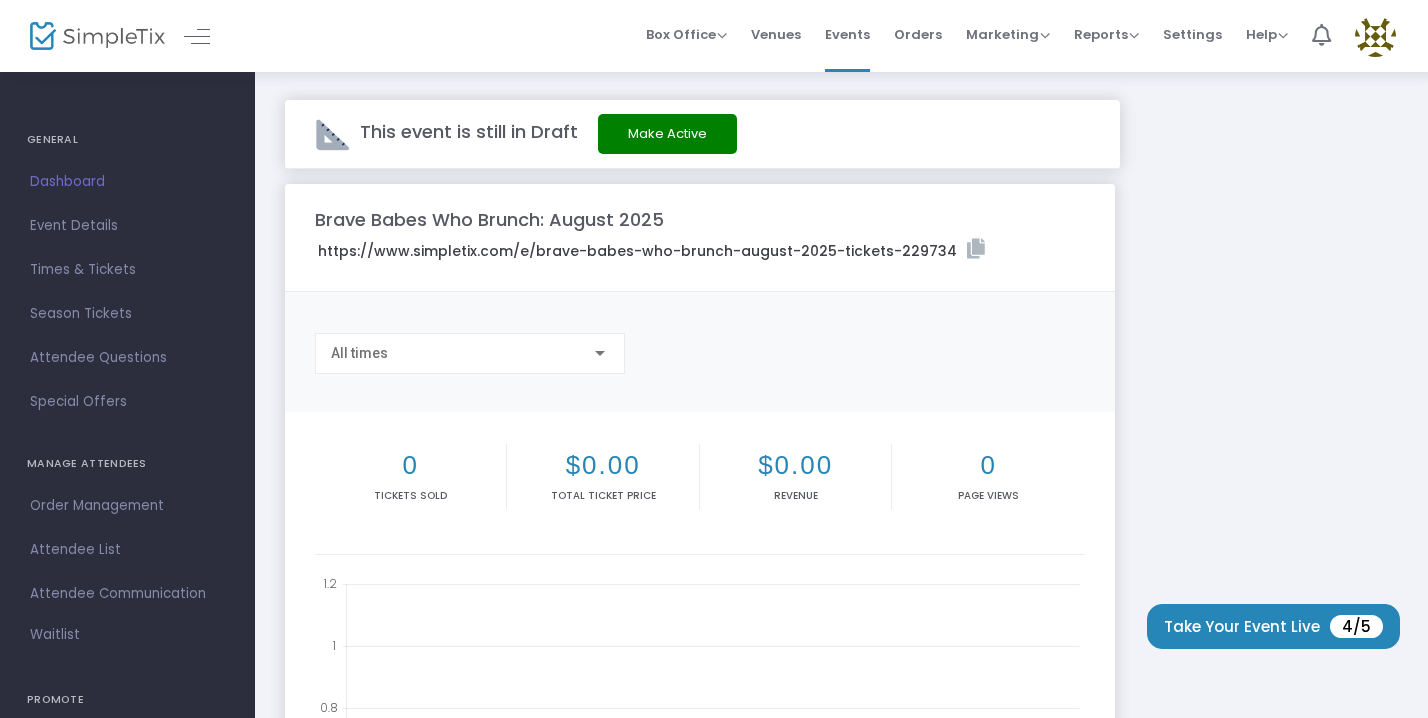 click on "Make Active" 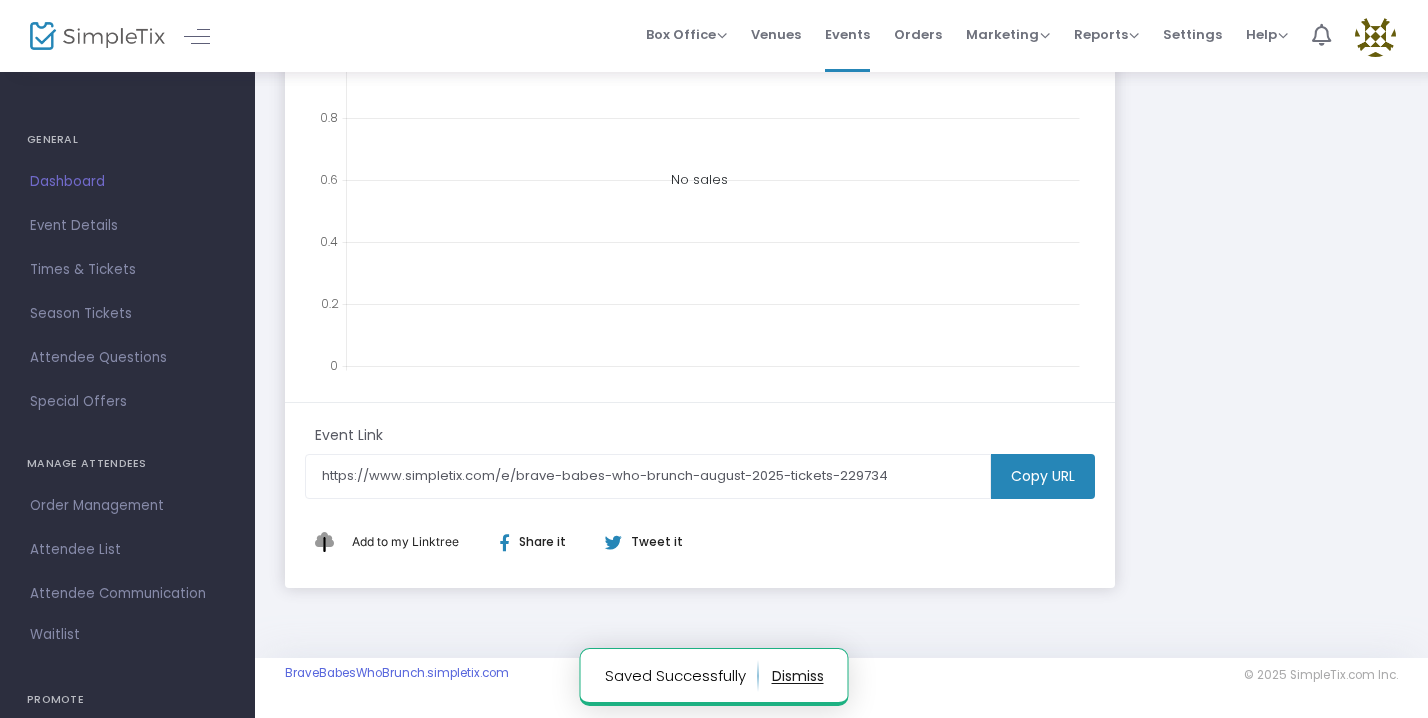 scroll, scrollTop: 0, scrollLeft: 0, axis: both 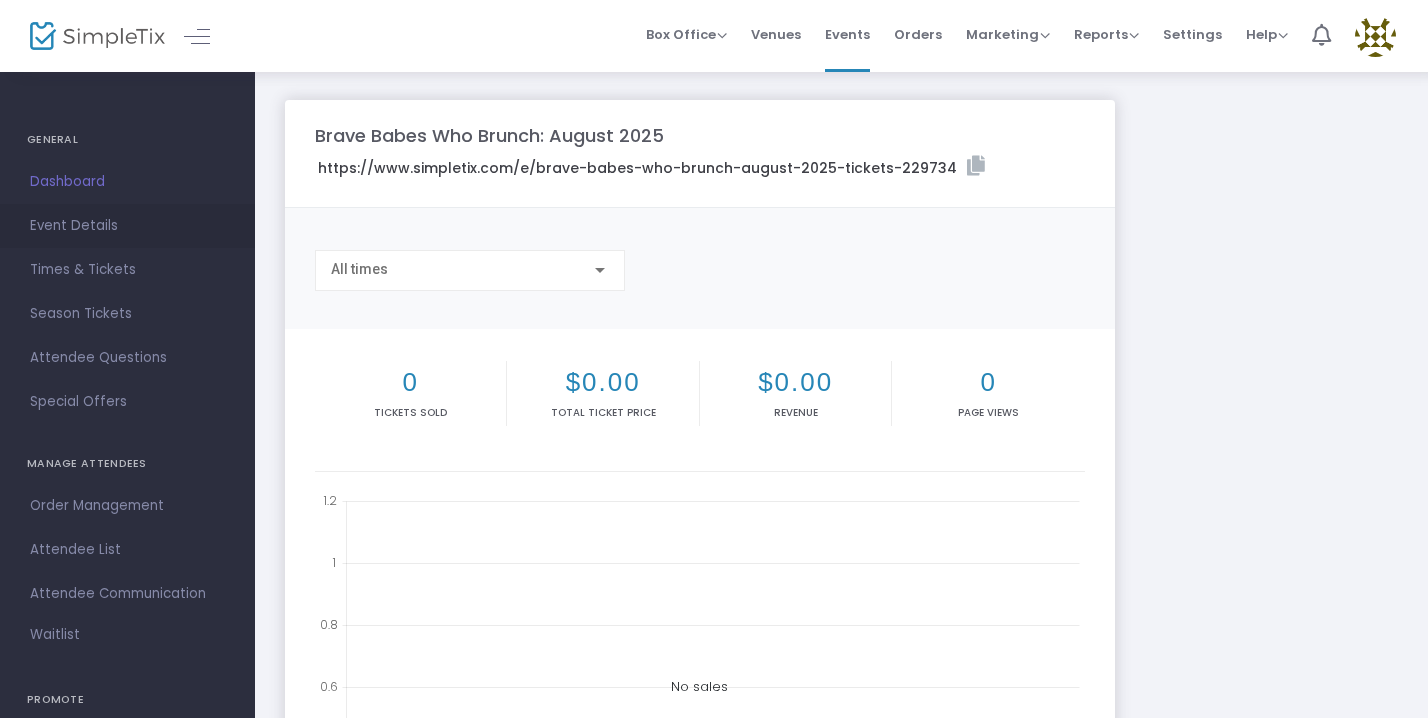 click on "Event Details" at bounding box center (127, 226) 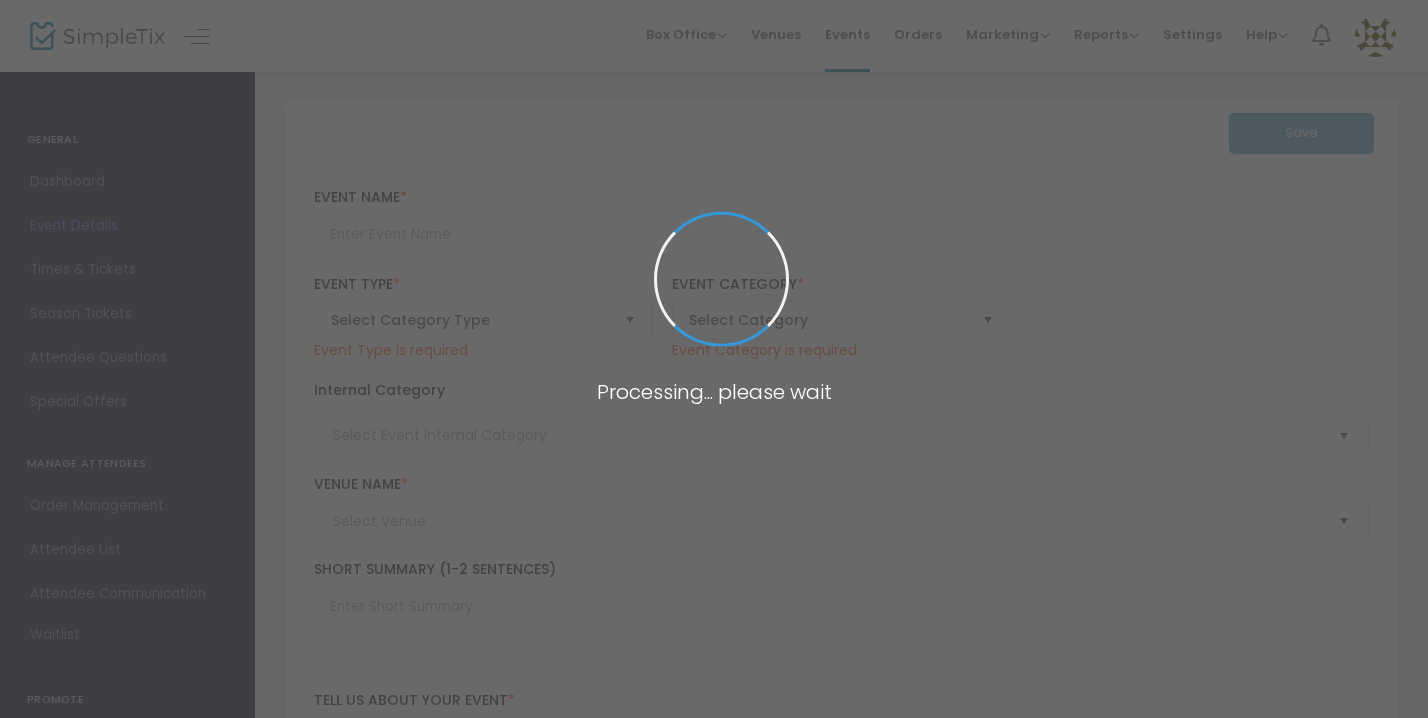 type on "Brave Babes Who Brunch: August 2025" 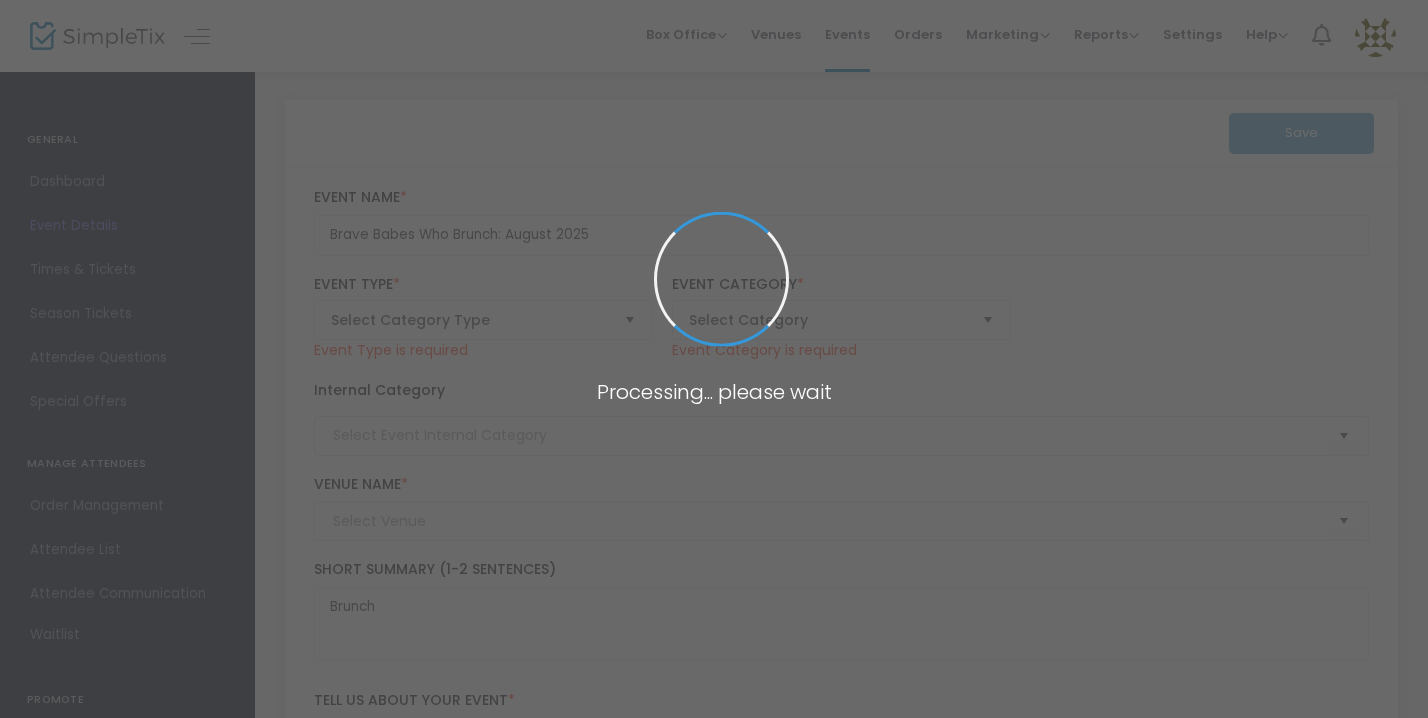 type on "Ruah Cafe" 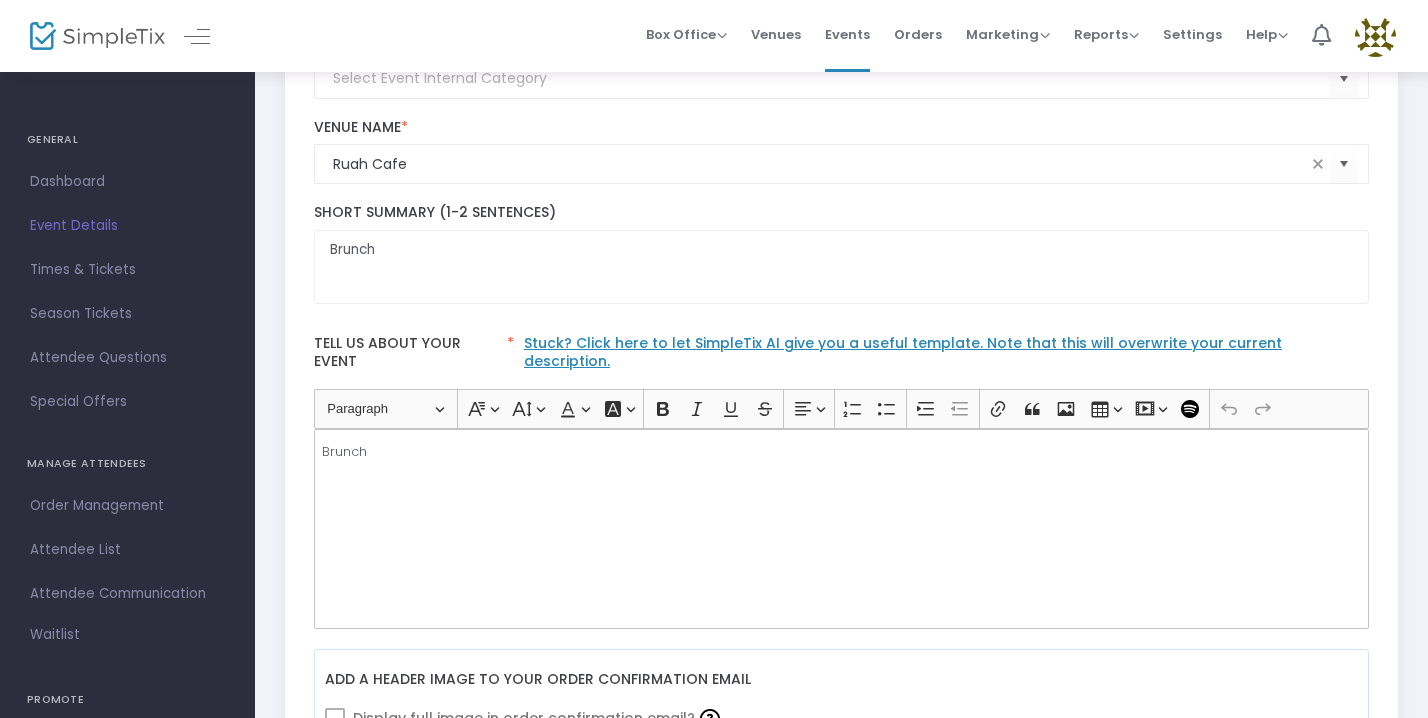 scroll, scrollTop: 0, scrollLeft: 0, axis: both 